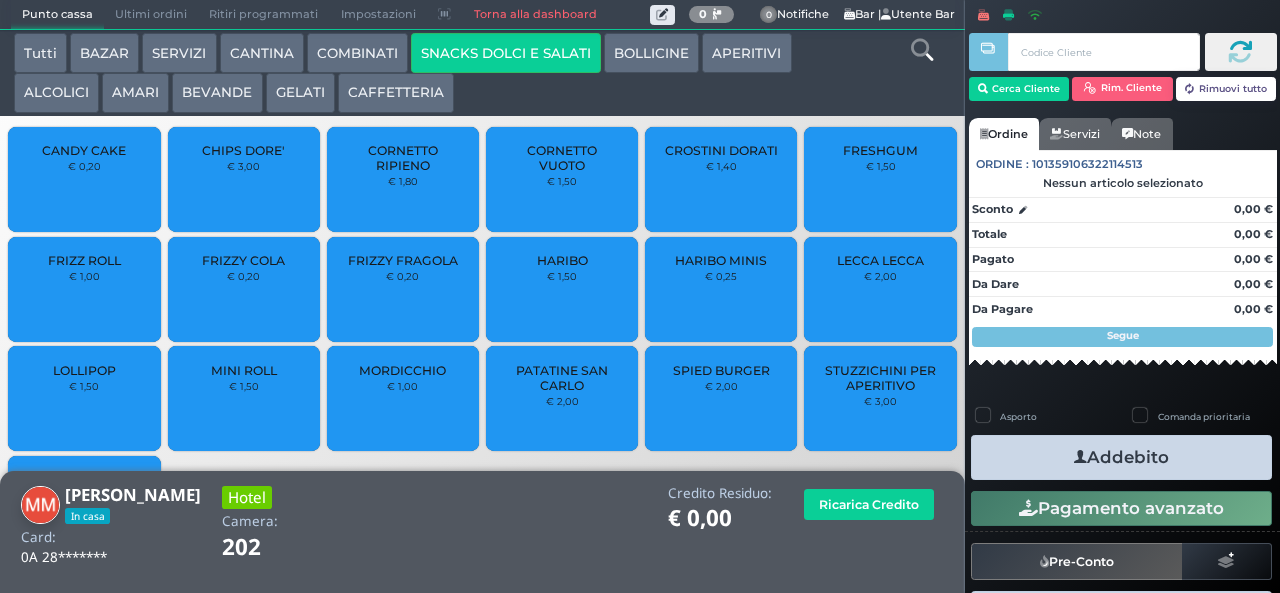scroll, scrollTop: 0, scrollLeft: 0, axis: both 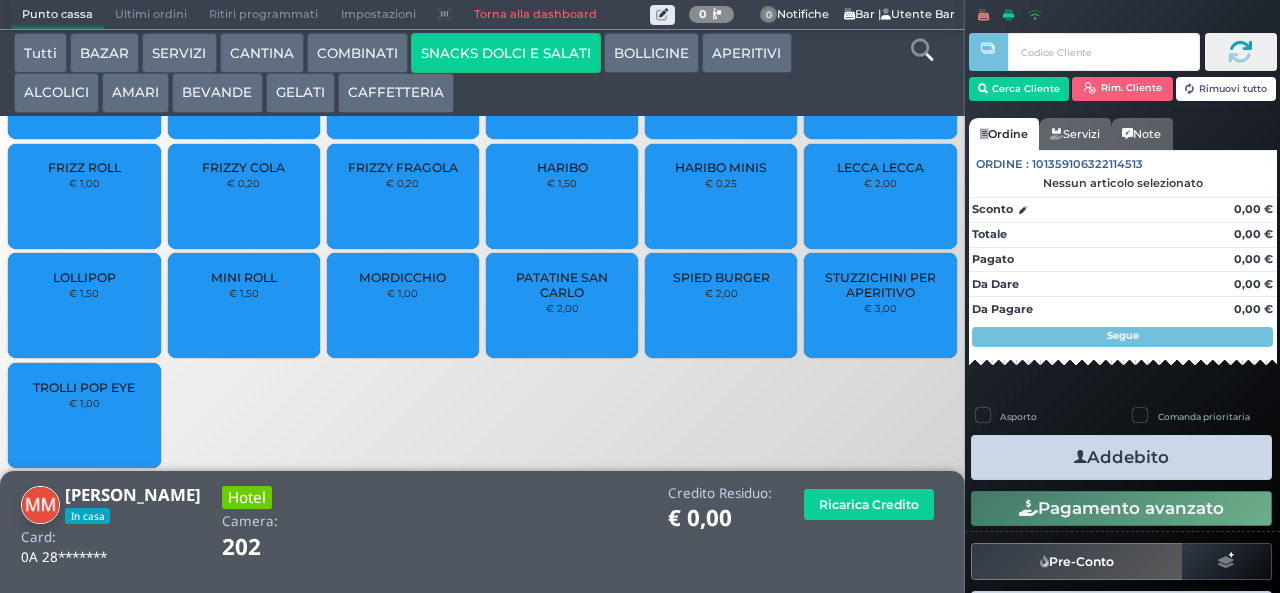 click on "SPIED BURGER
€ 2,00" at bounding box center [721, 305] 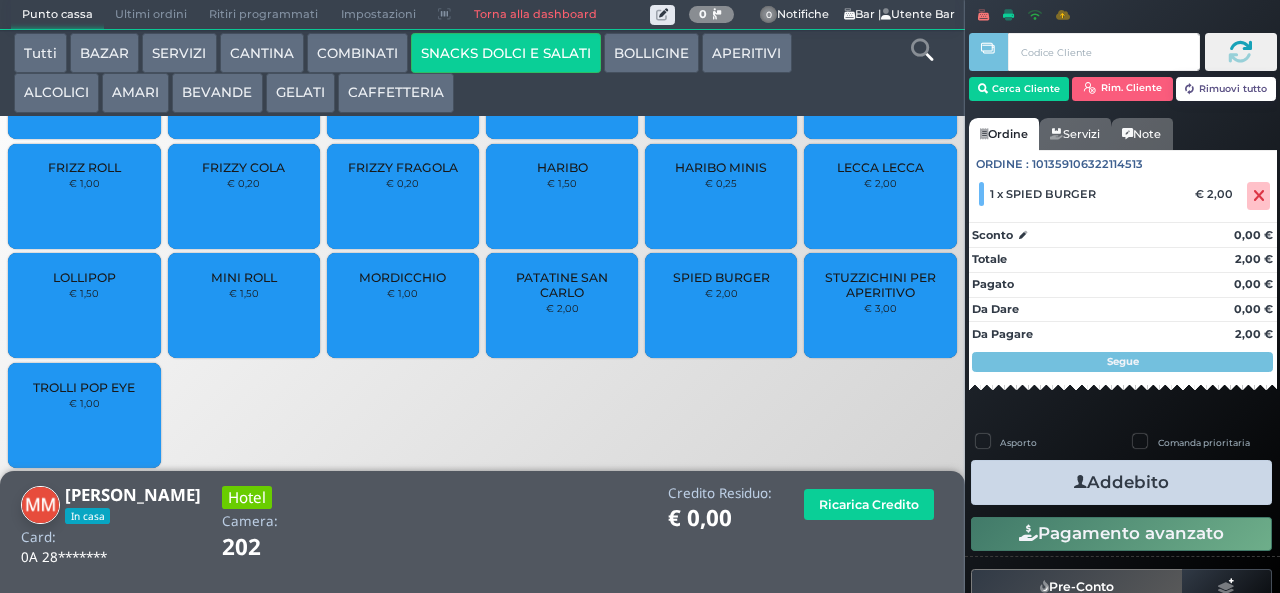 click on "Addebito" at bounding box center [1121, 482] 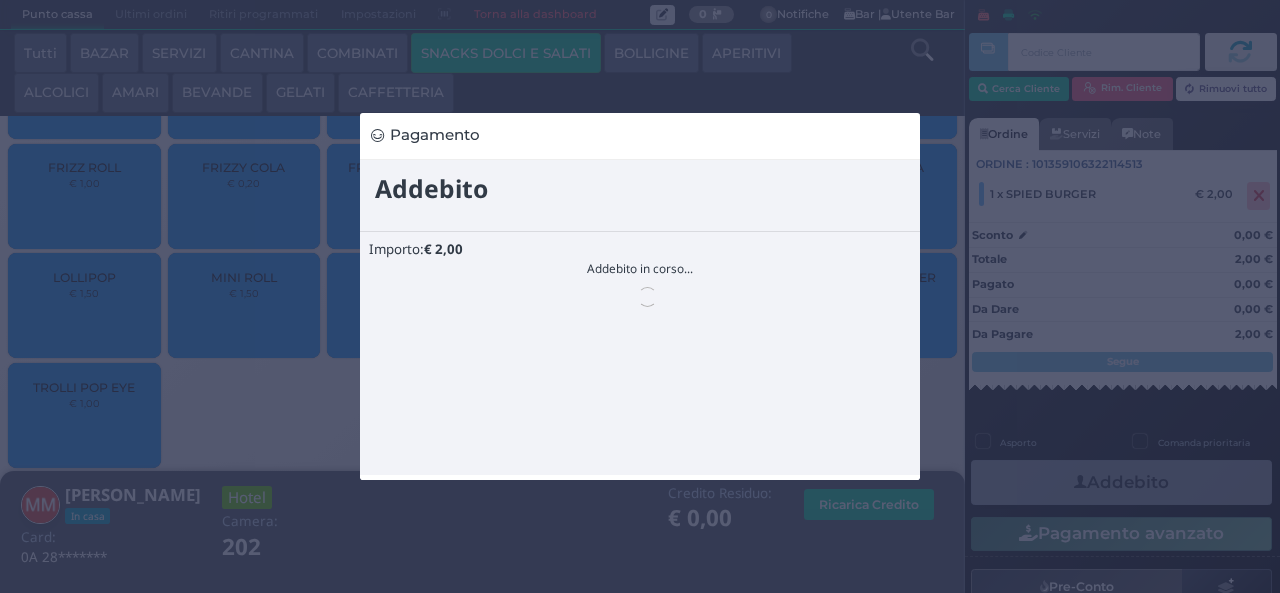 scroll, scrollTop: 0, scrollLeft: 0, axis: both 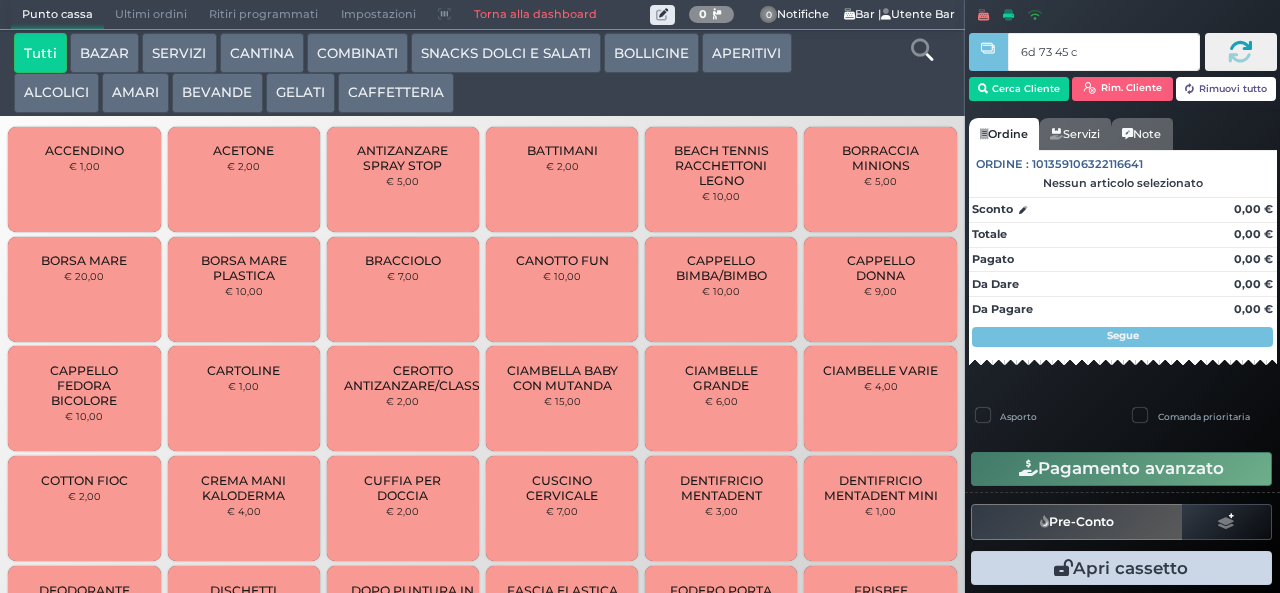 type on "6d 73 45 c3" 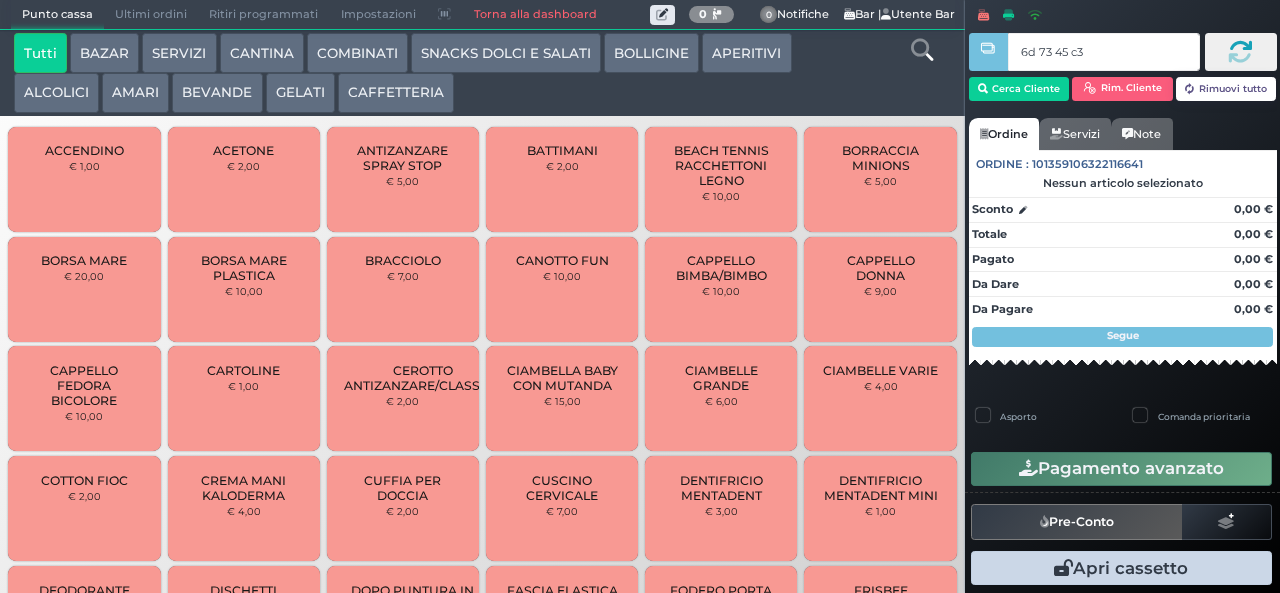 type 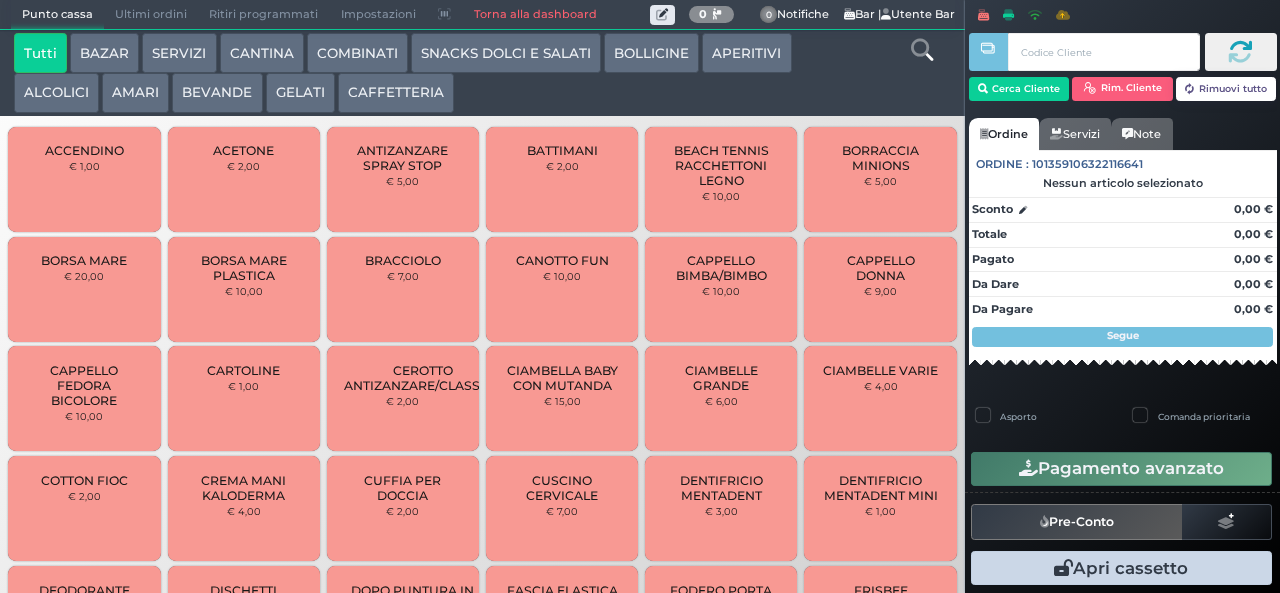 click on "SNACKS DOLCI E SALATI" at bounding box center (506, 53) 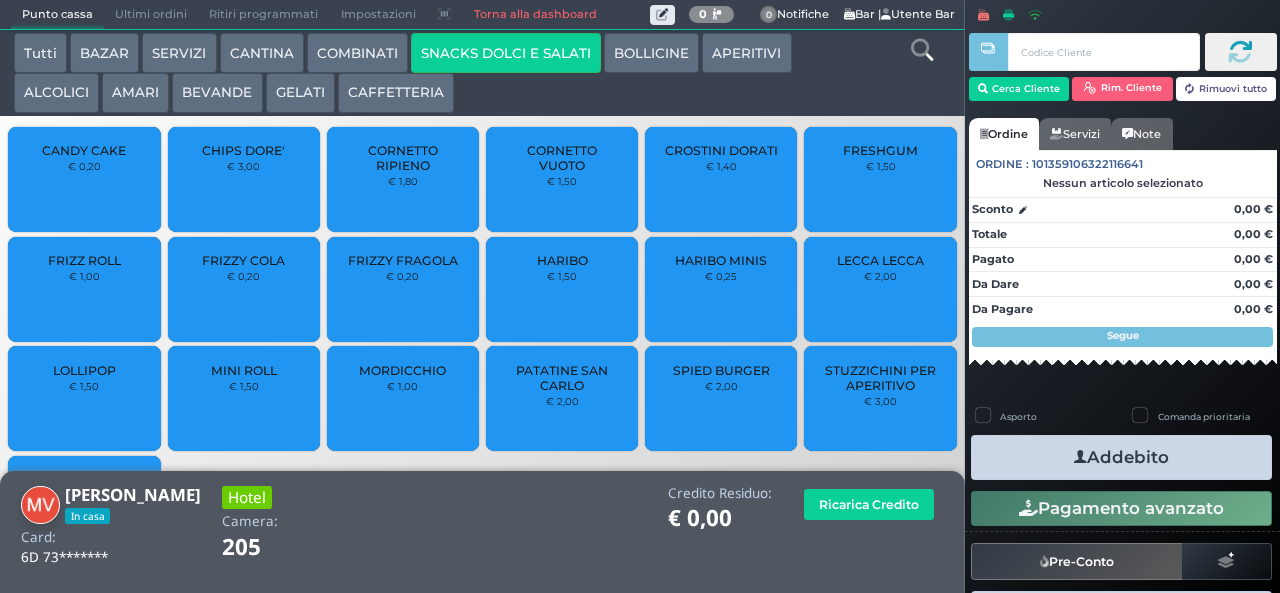 click on "HARIBO
€ 1,50" at bounding box center [562, 289] 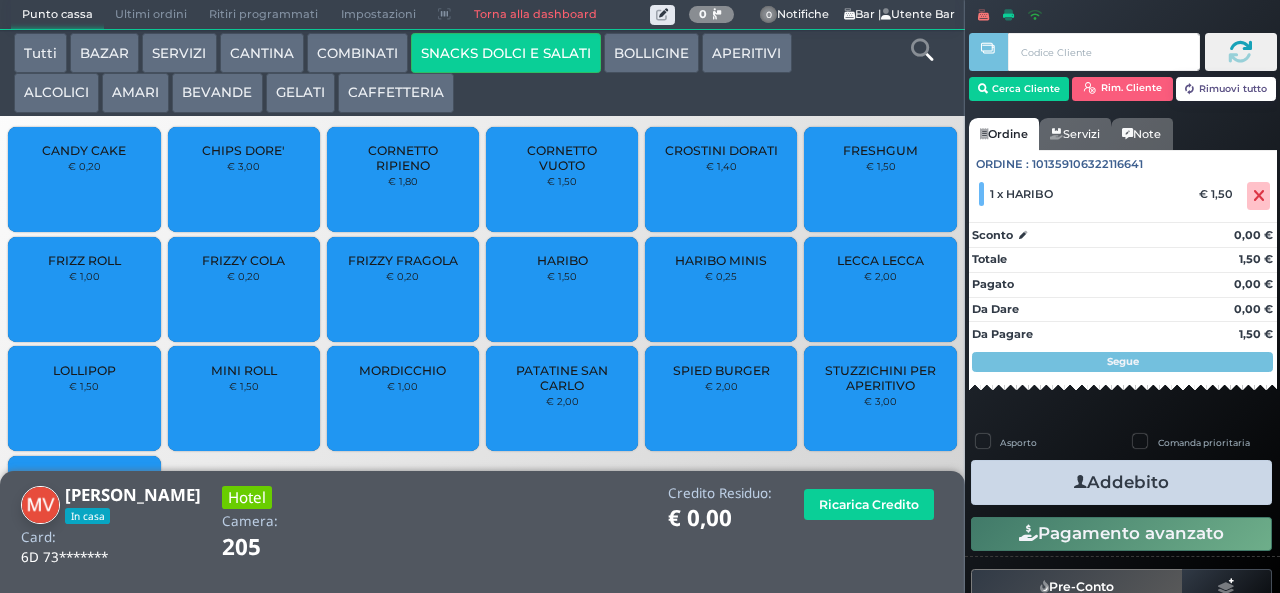 click on "Addebito" at bounding box center (1121, 482) 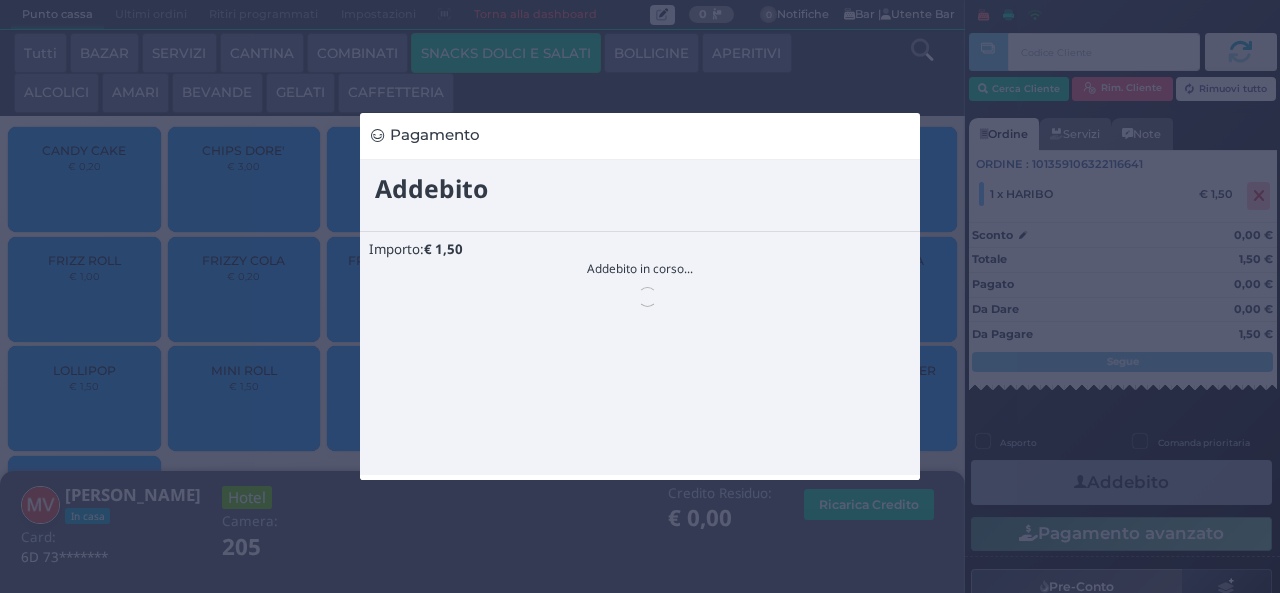 scroll, scrollTop: 0, scrollLeft: 0, axis: both 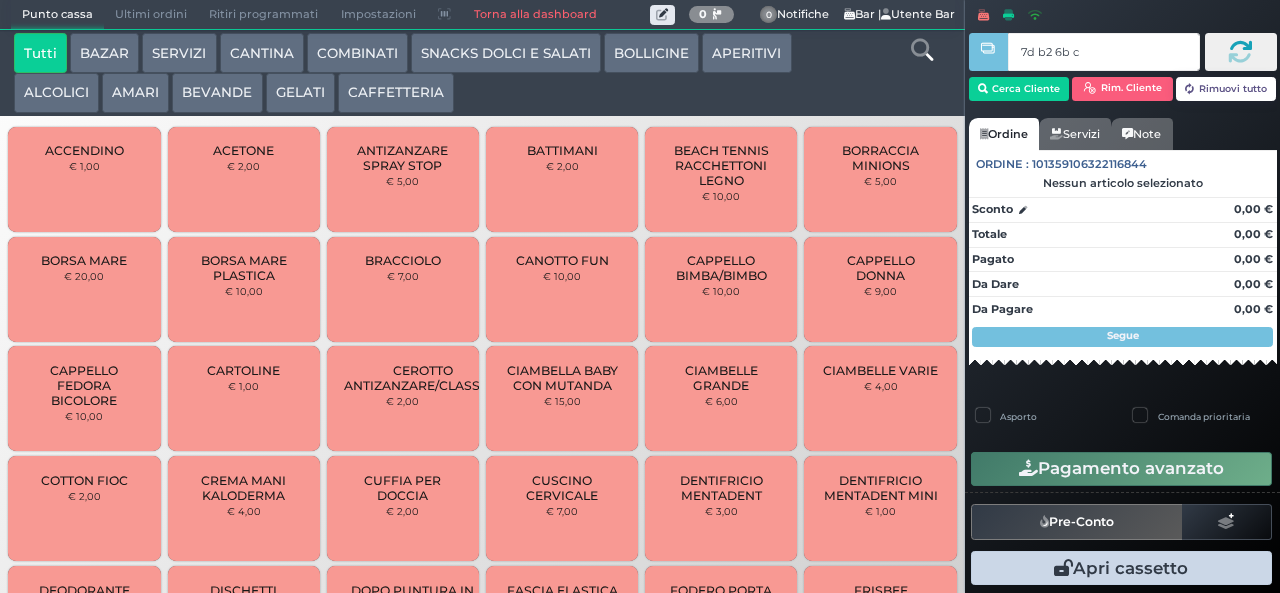 type on "7d b2 6b c3" 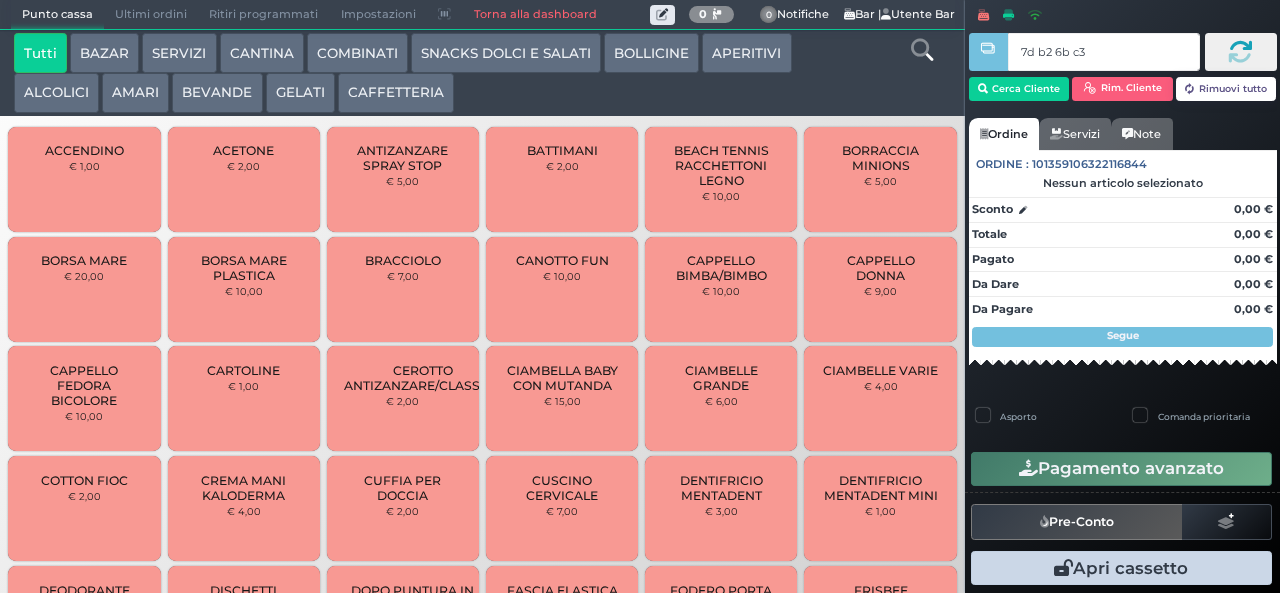 type 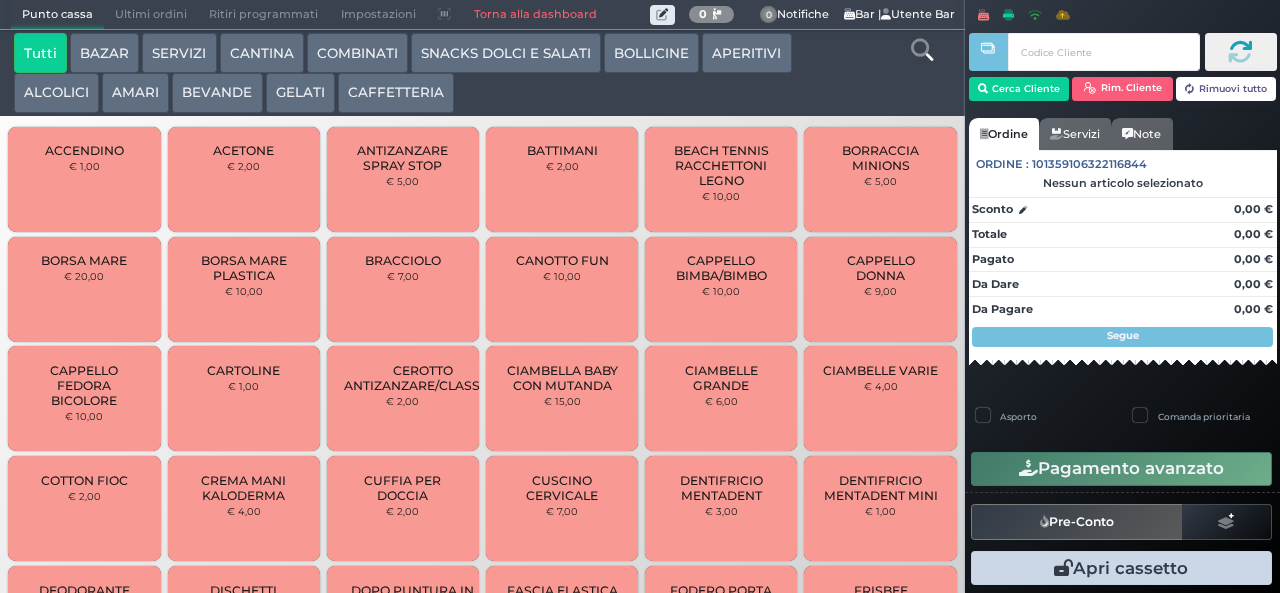 click at bounding box center (922, 50) 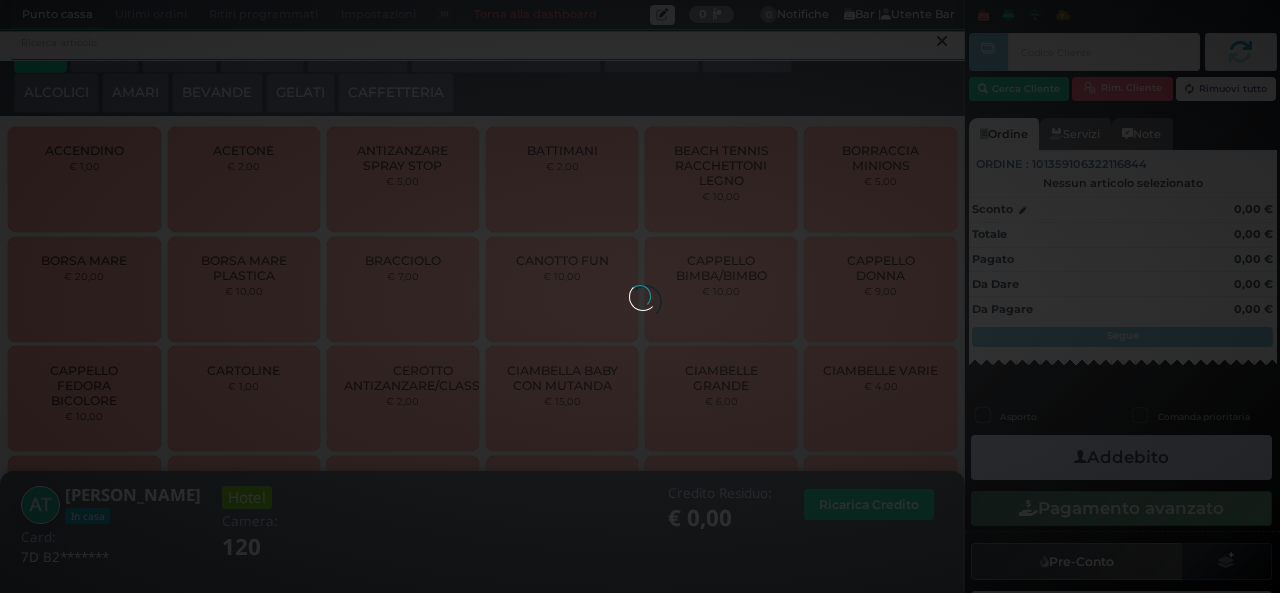 scroll, scrollTop: 0, scrollLeft: 0, axis: both 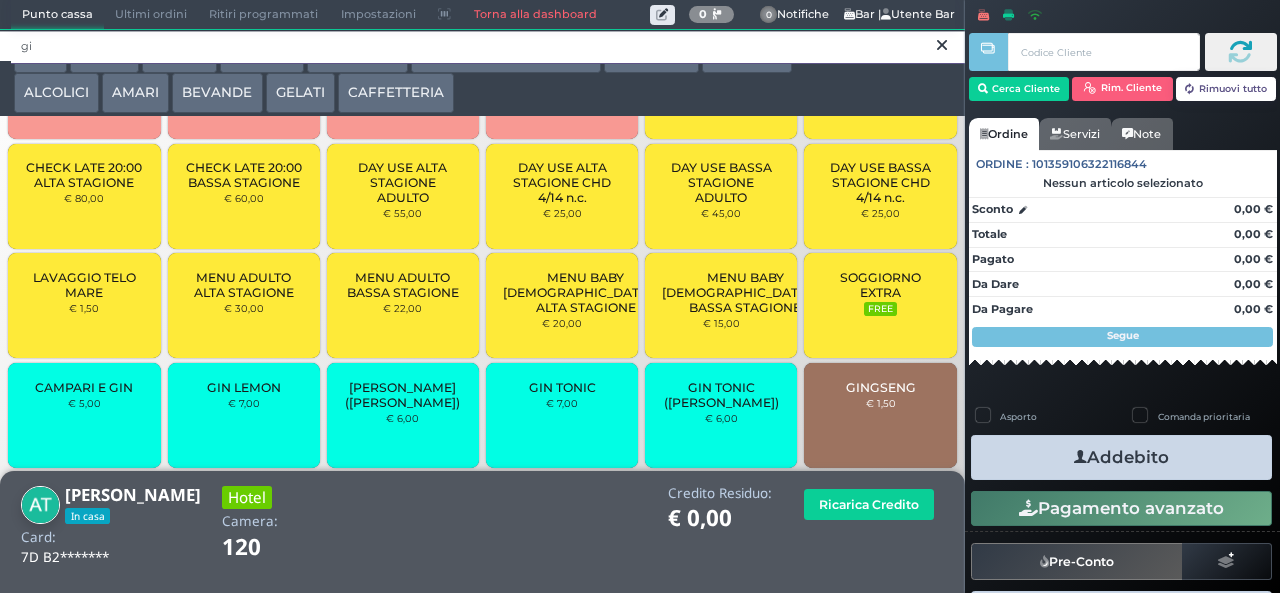 type on "gi" 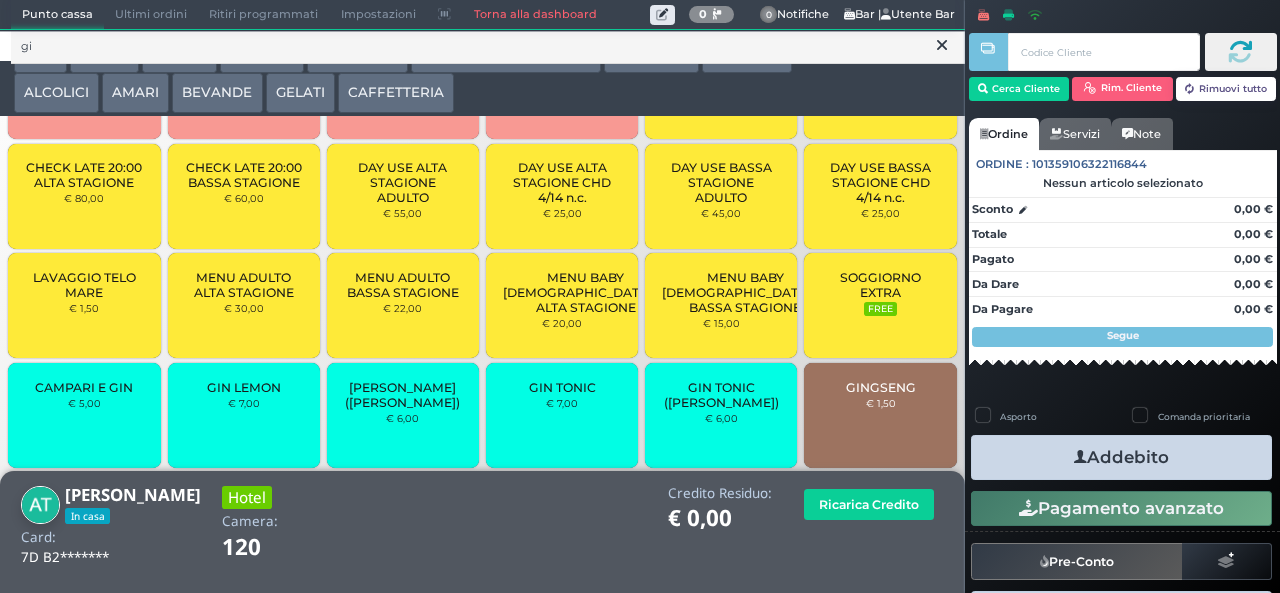 click on "CAFFETTERIA" at bounding box center [396, 93] 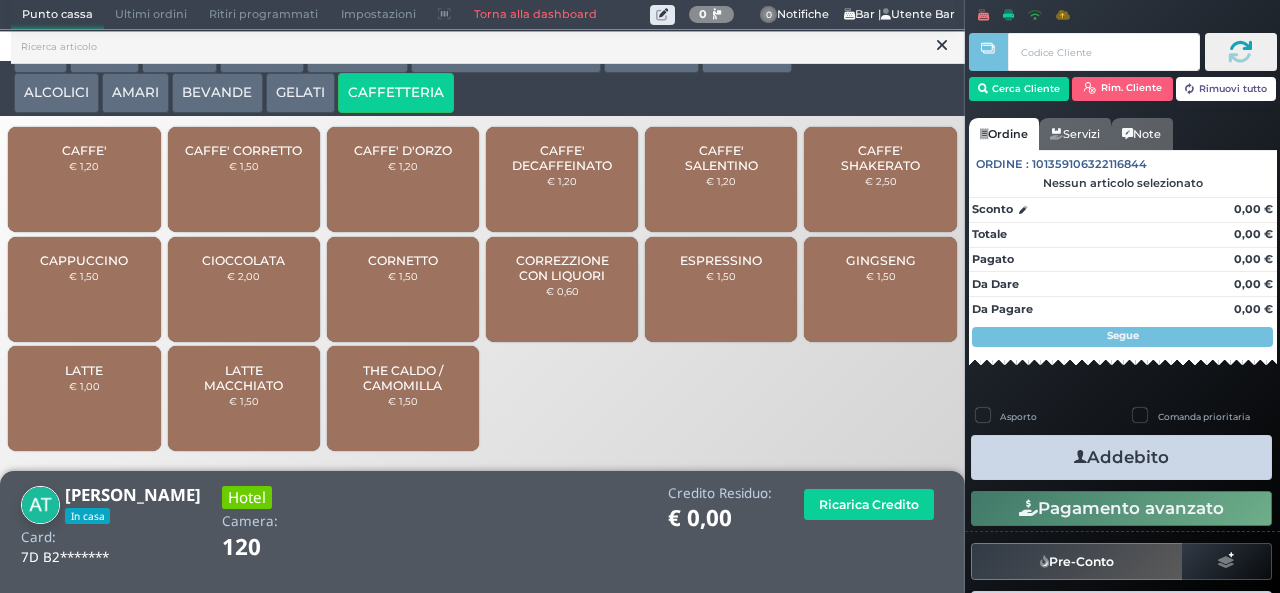 scroll, scrollTop: 0, scrollLeft: 0, axis: both 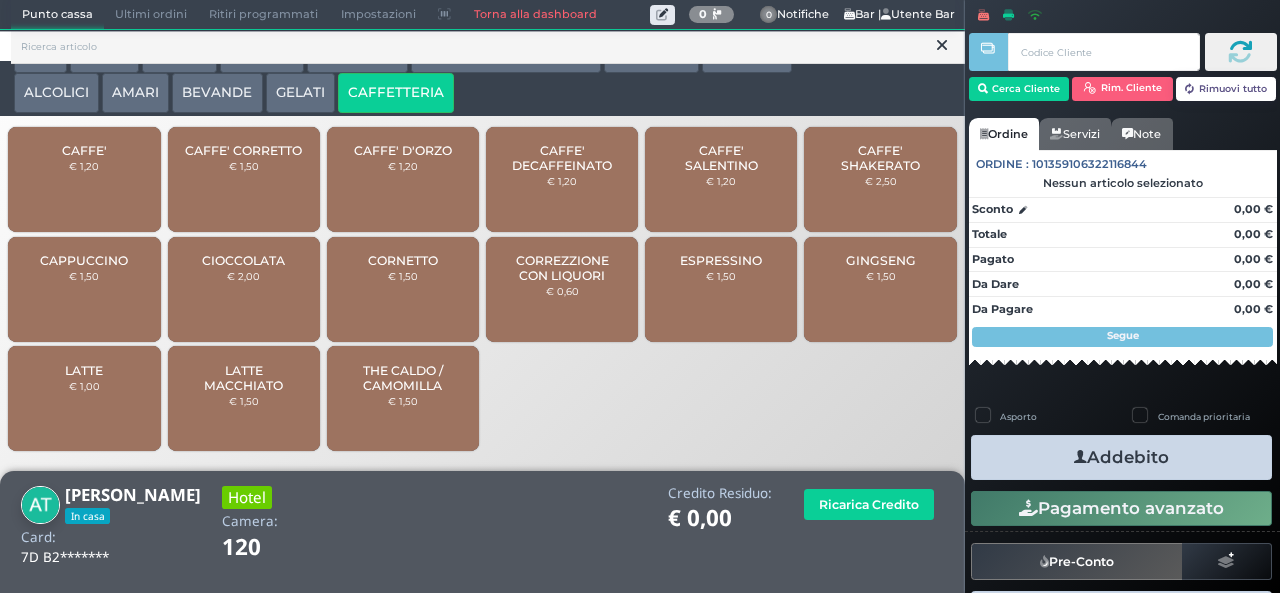click on "CAFFE'" at bounding box center [84, 150] 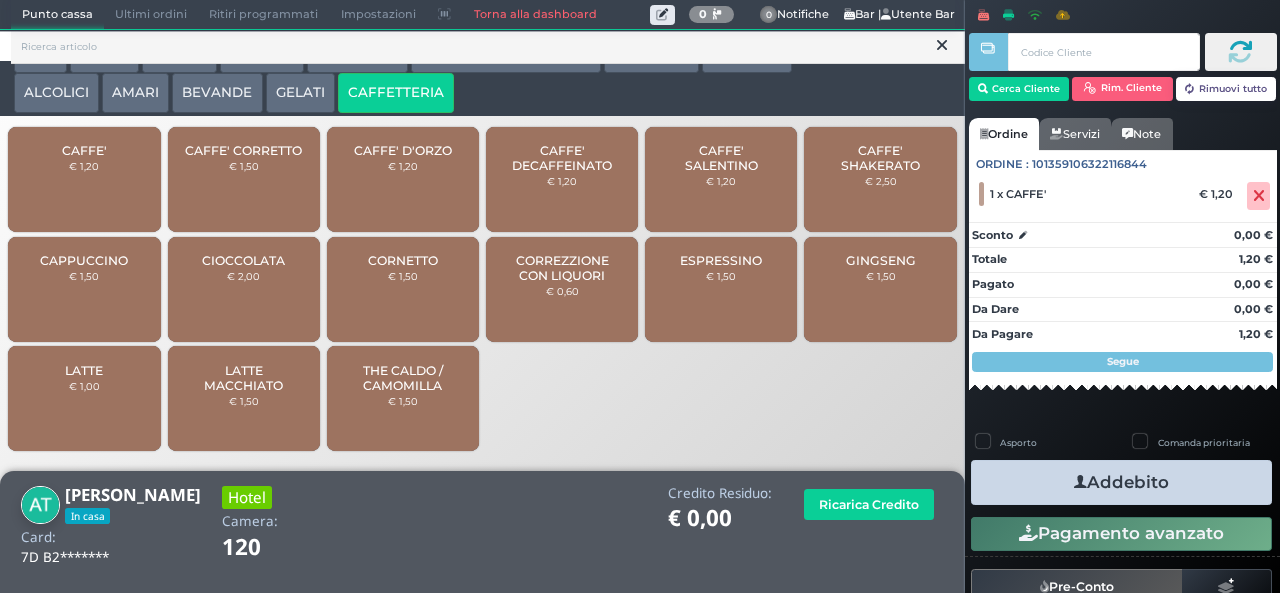click on "Addebito" at bounding box center [1121, 482] 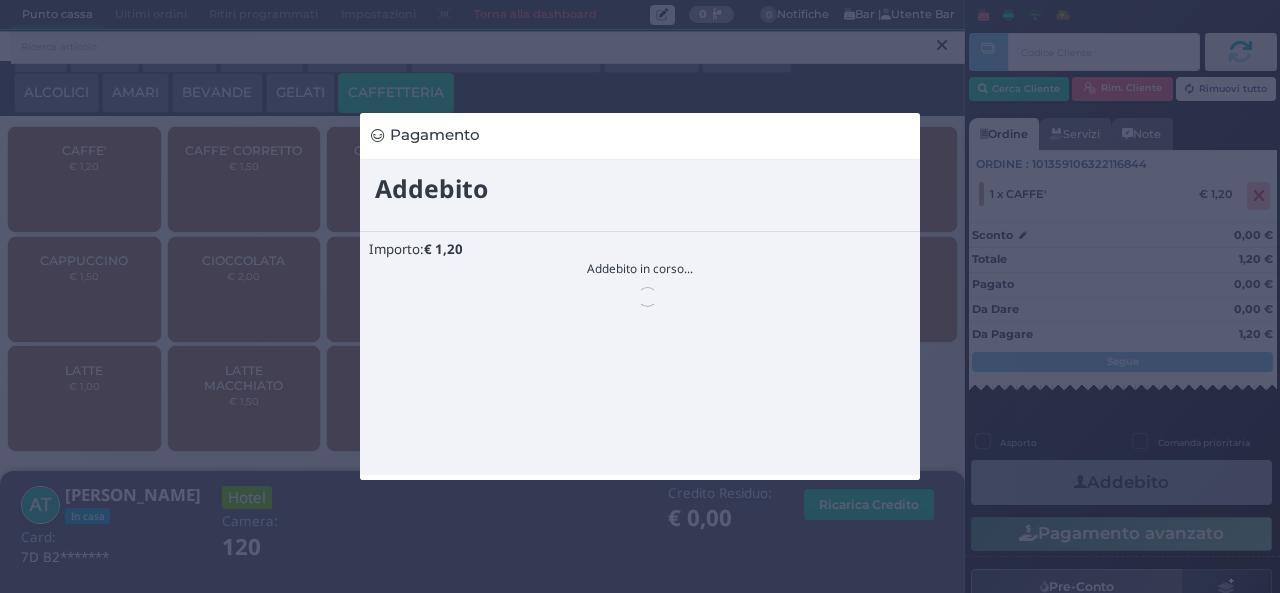scroll, scrollTop: 0, scrollLeft: 0, axis: both 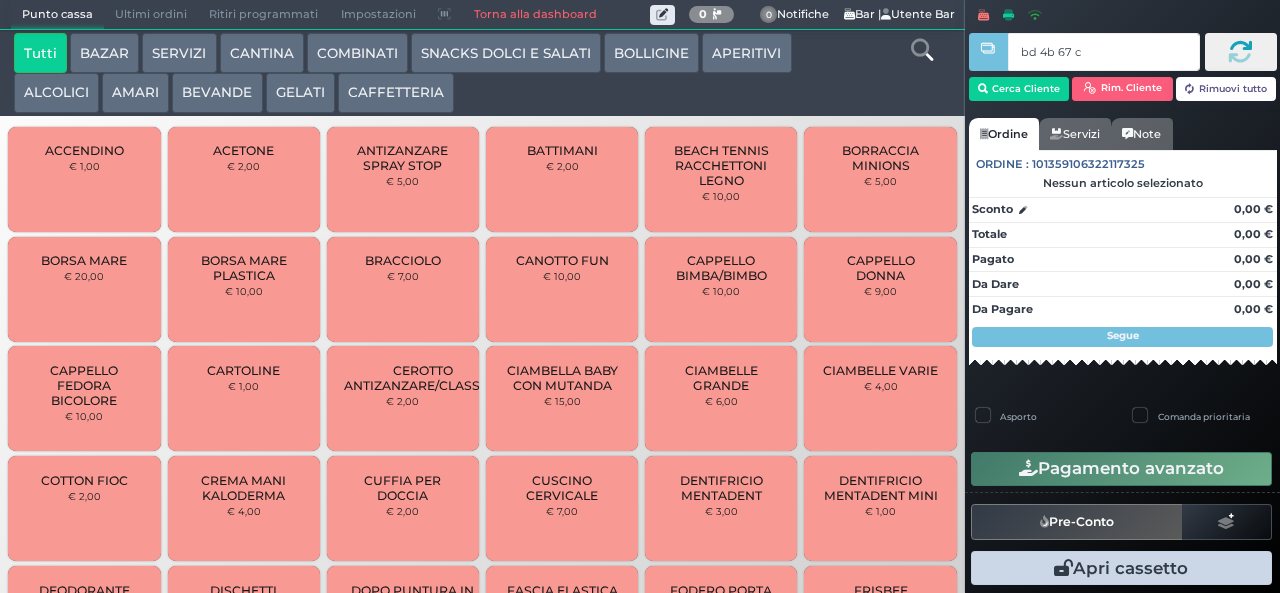 type on "bd 4b 67 c3" 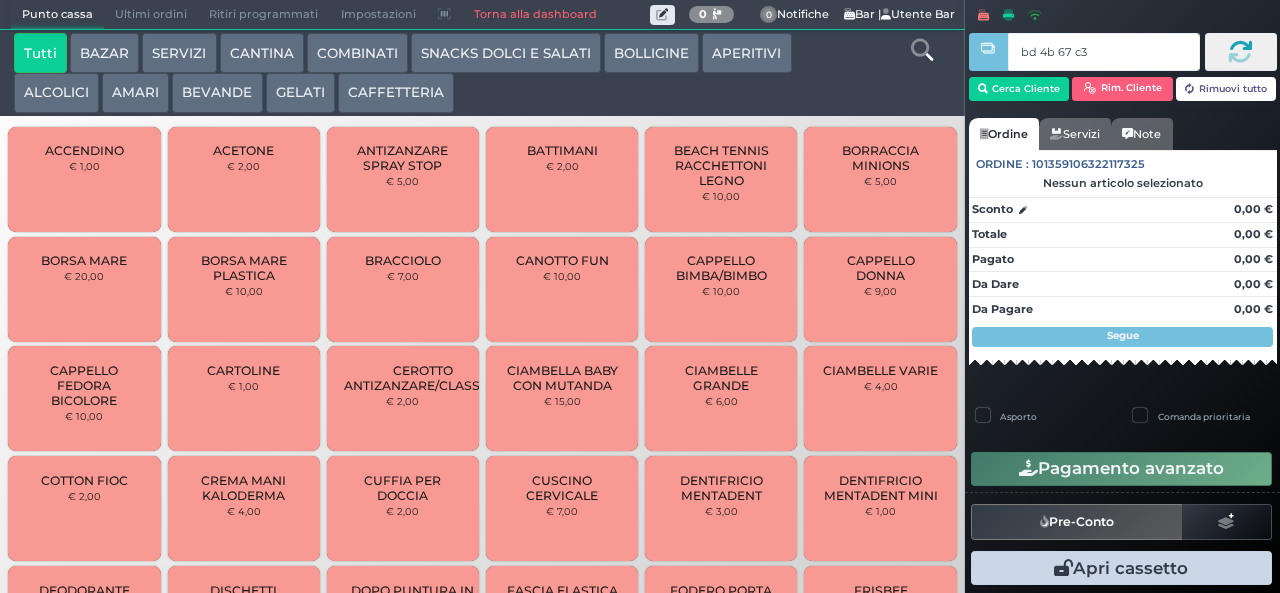 type 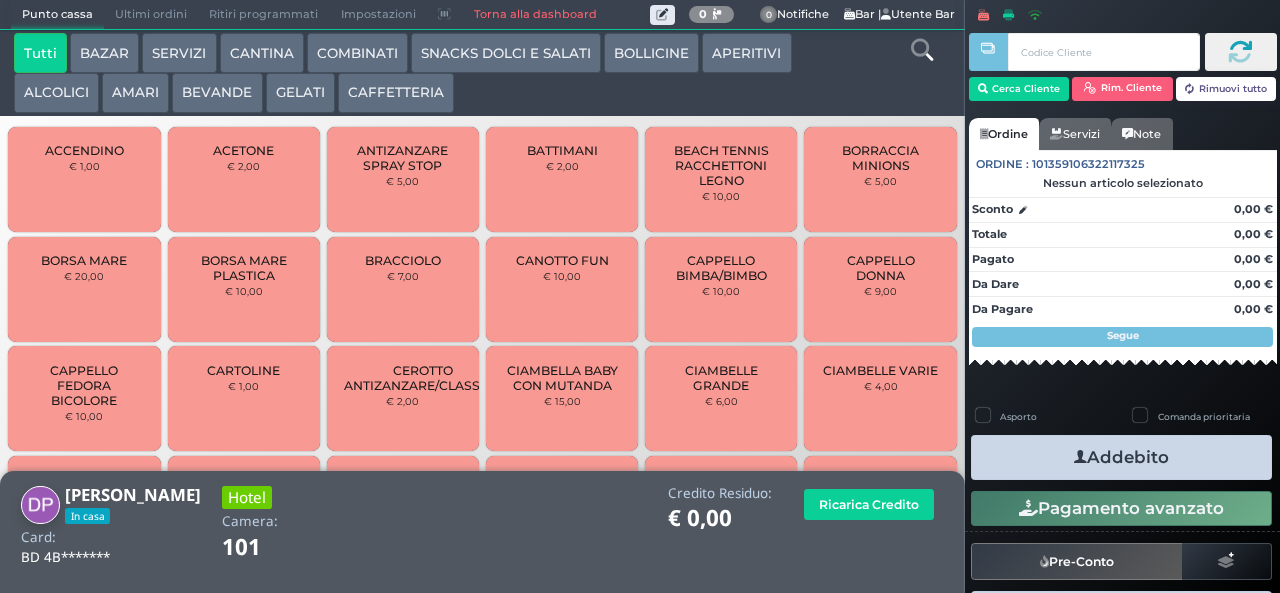 click at bounding box center (922, 50) 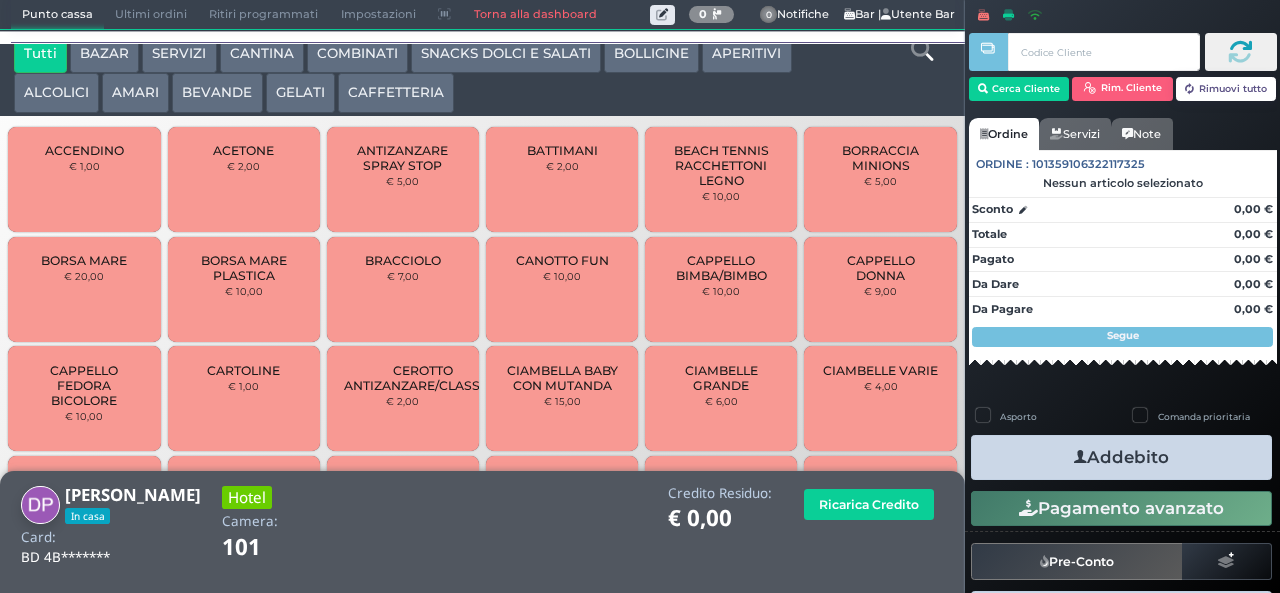 scroll, scrollTop: 18, scrollLeft: 0, axis: vertical 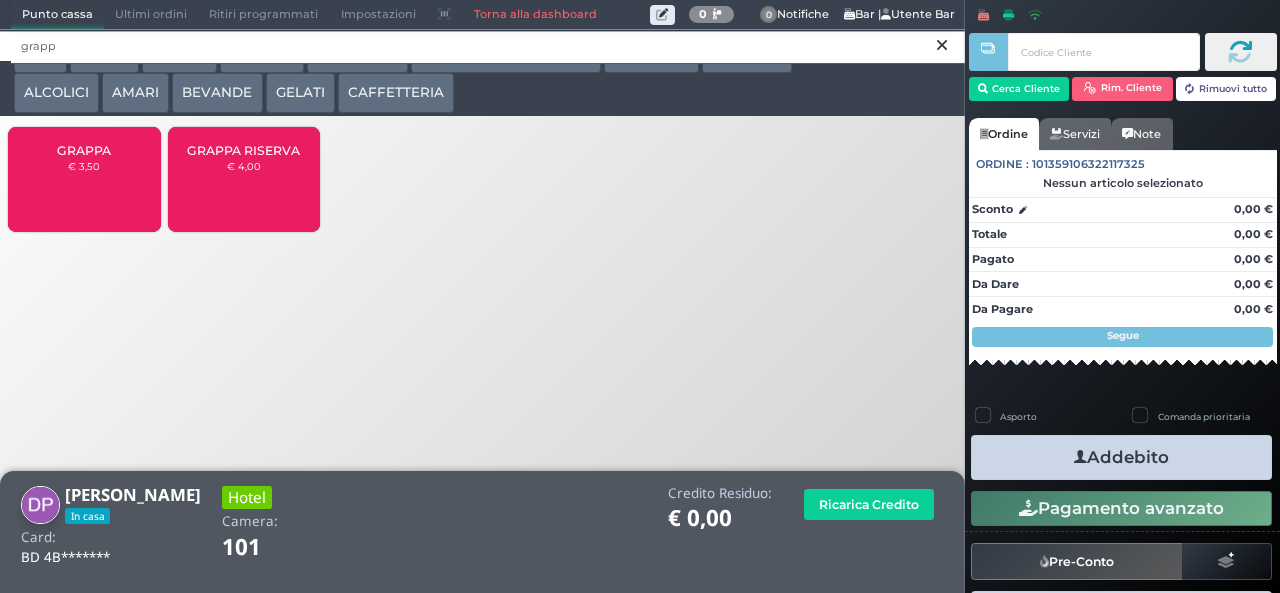 type on "grapp" 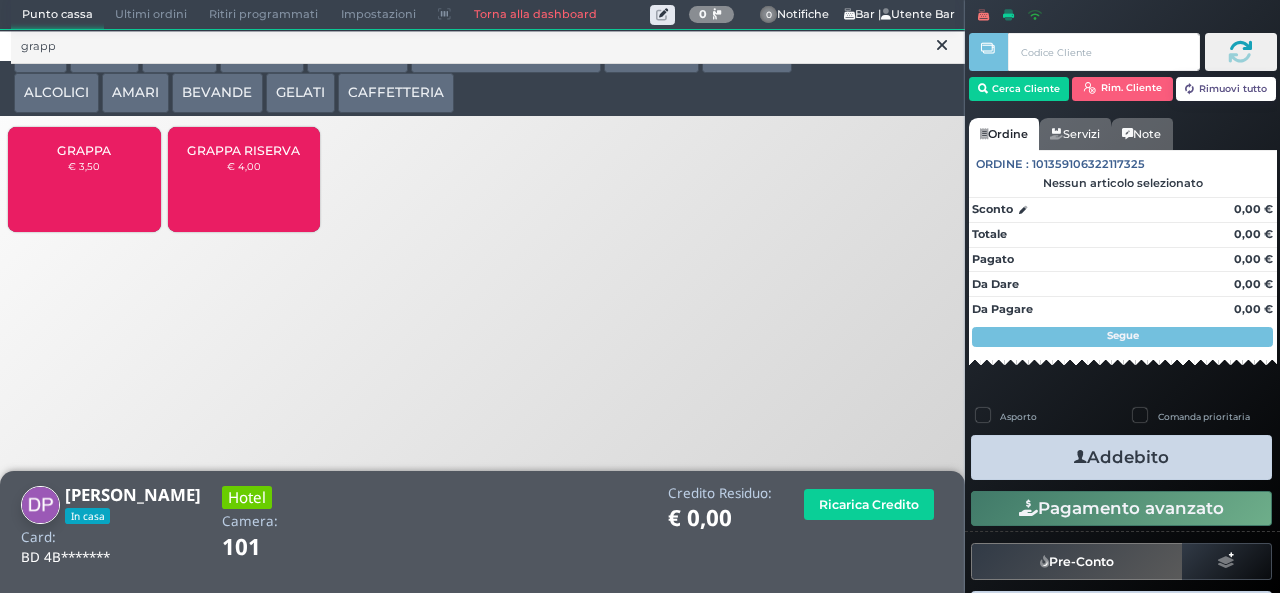 click on "GRAPPA
€ 3,50" at bounding box center (84, 179) 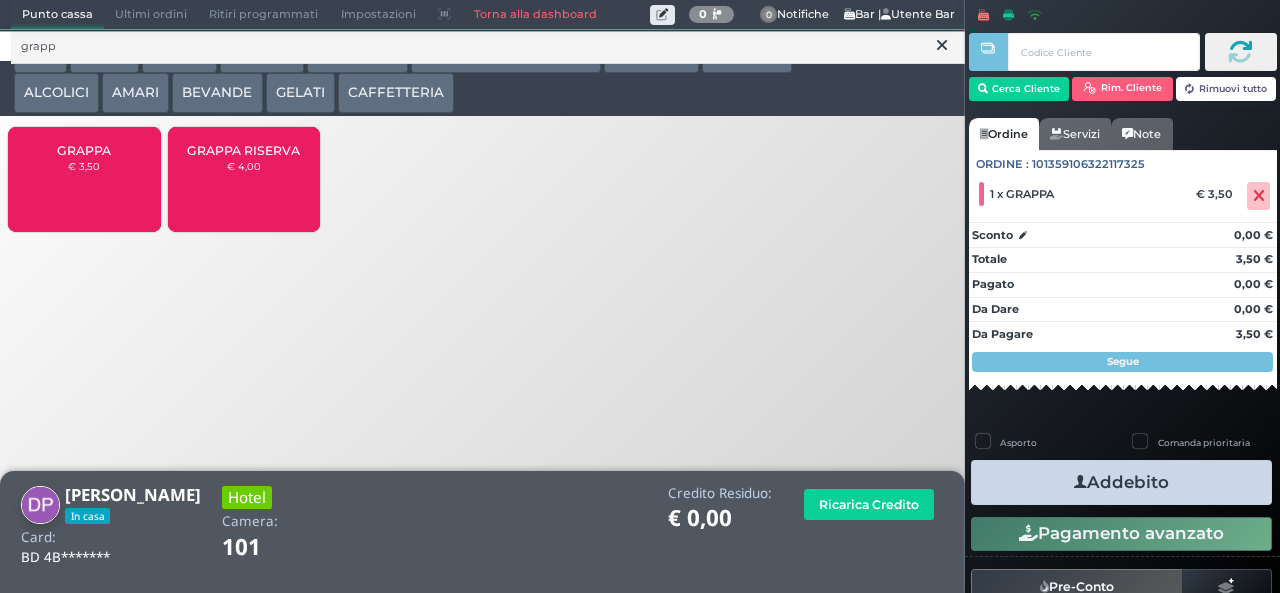 click on "Addebito" at bounding box center (1121, 482) 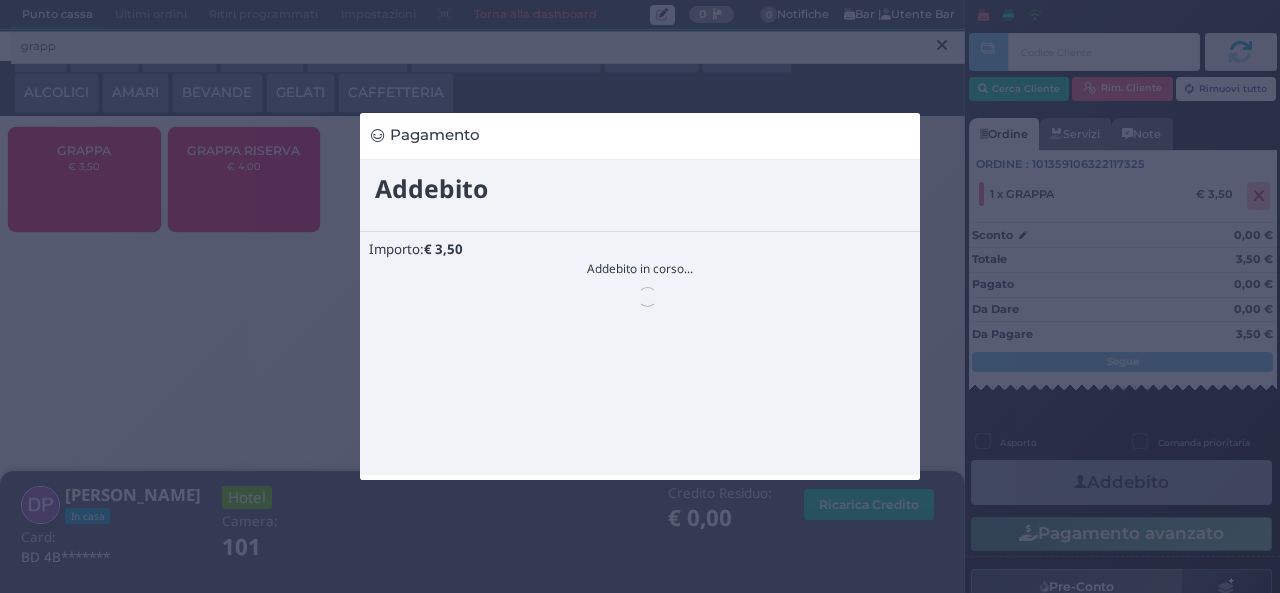 scroll, scrollTop: 0, scrollLeft: 0, axis: both 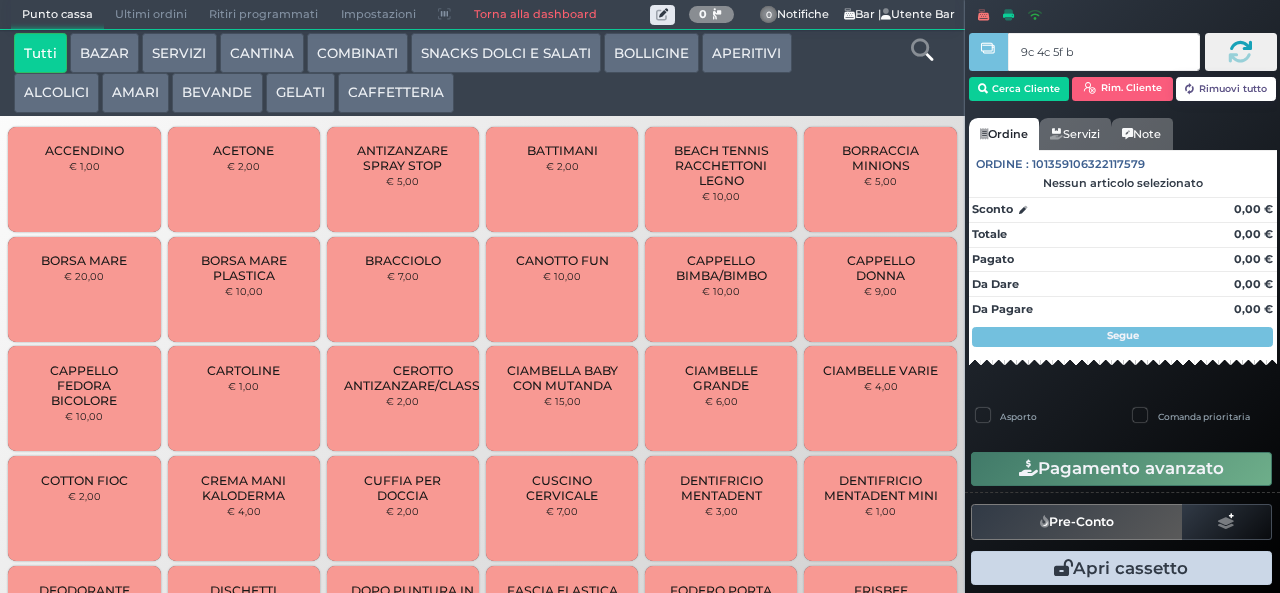 type on "9c 4c 5f bb" 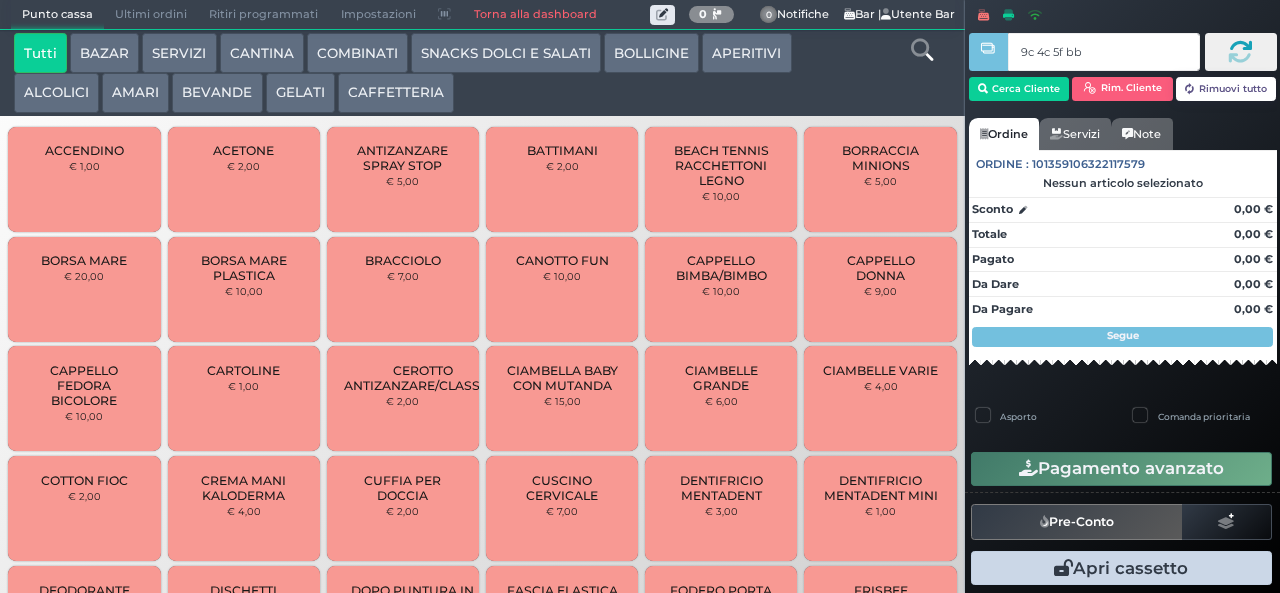 type 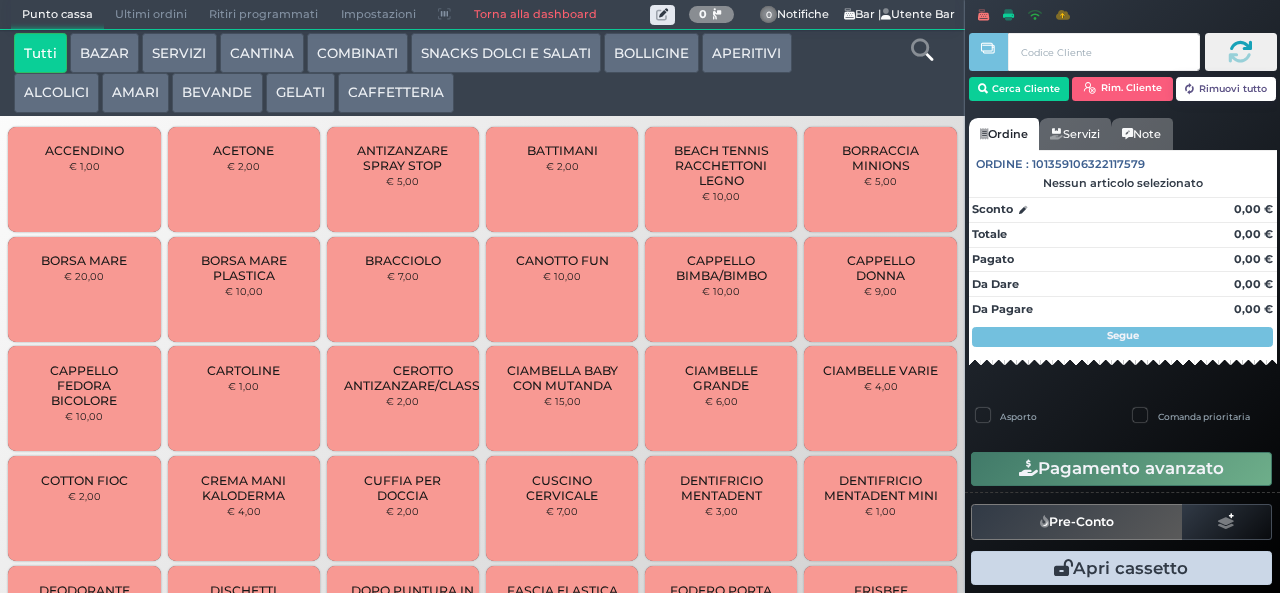 click at bounding box center [922, 50] 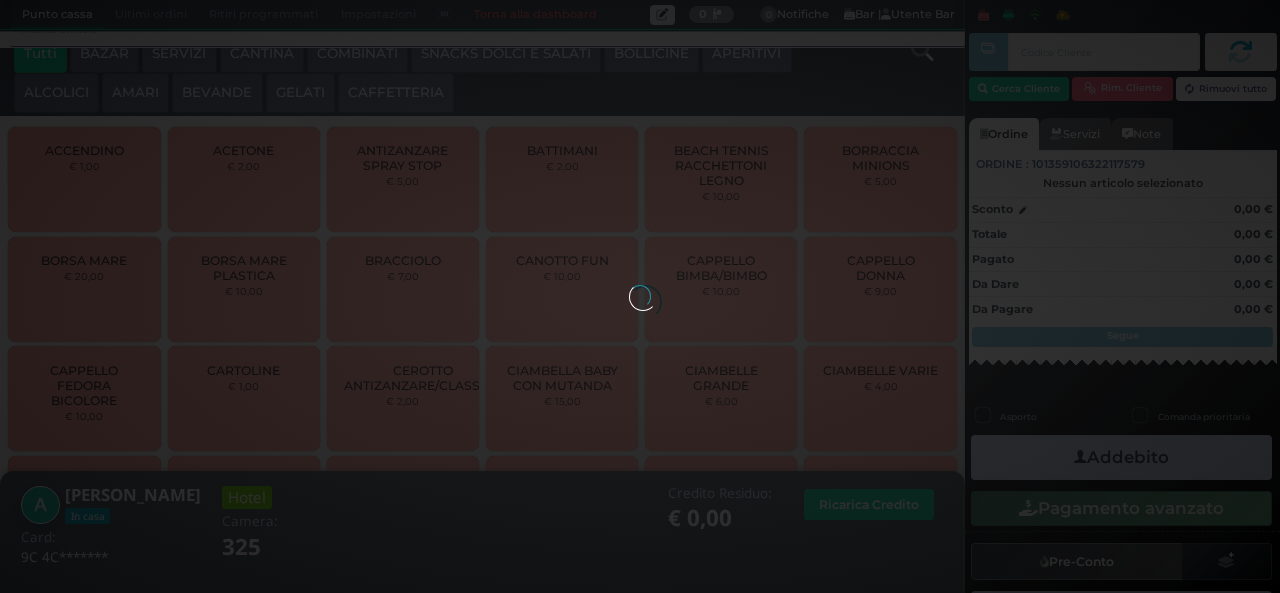 scroll, scrollTop: 0, scrollLeft: 0, axis: both 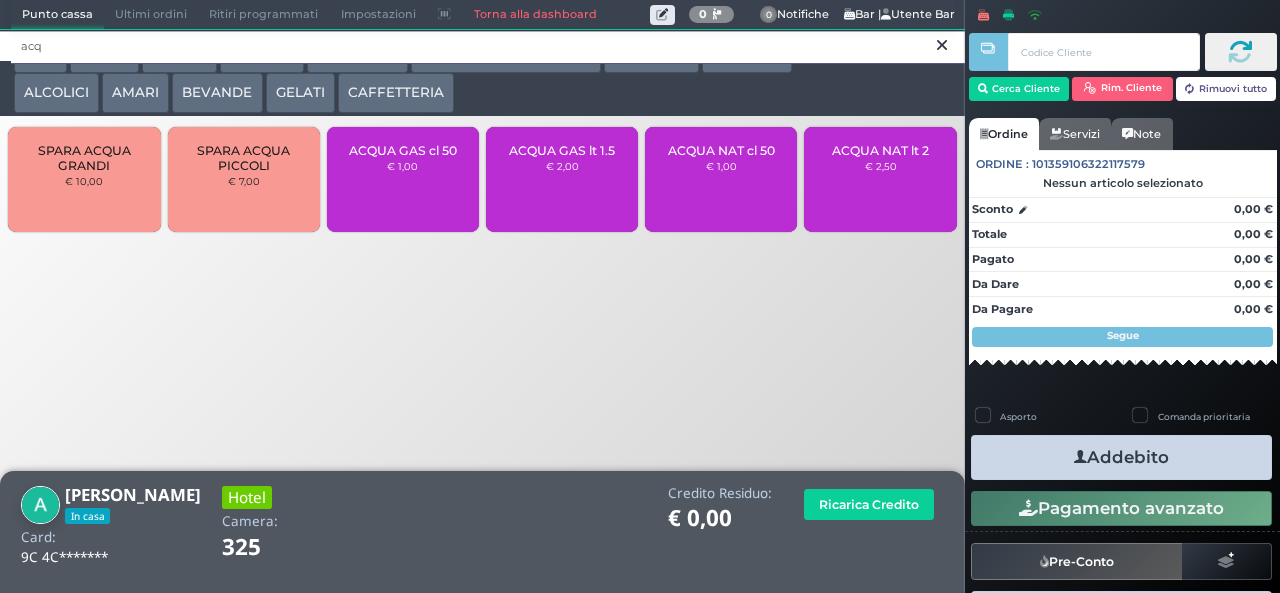 type on "acq" 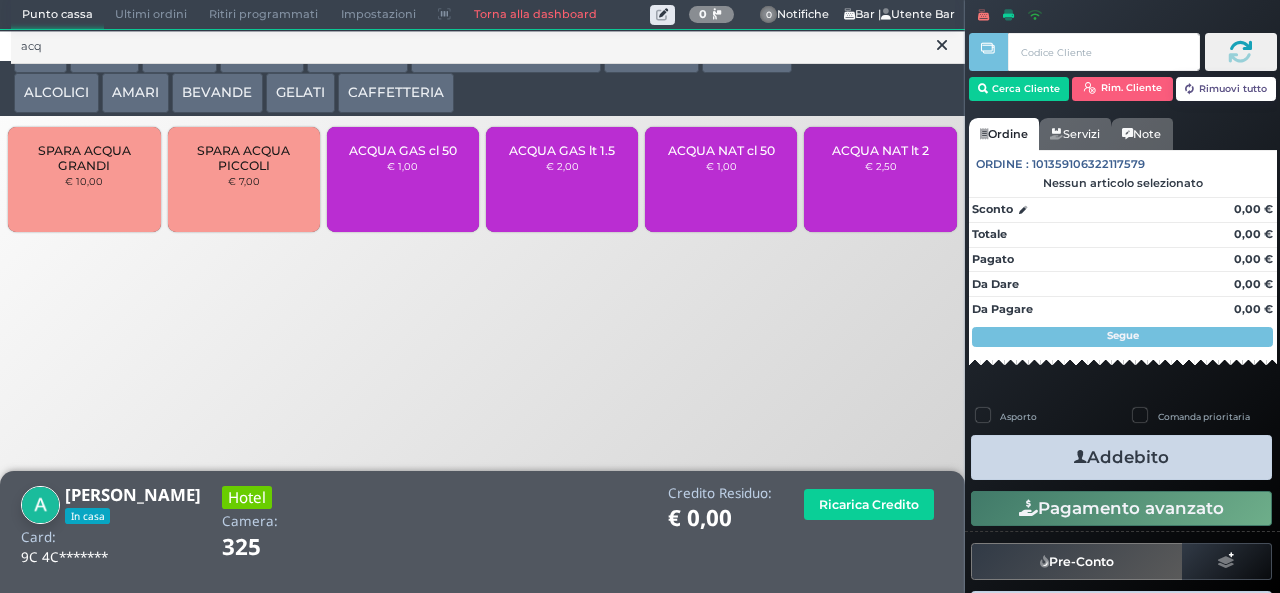 click on "€ 2,50" at bounding box center (881, 166) 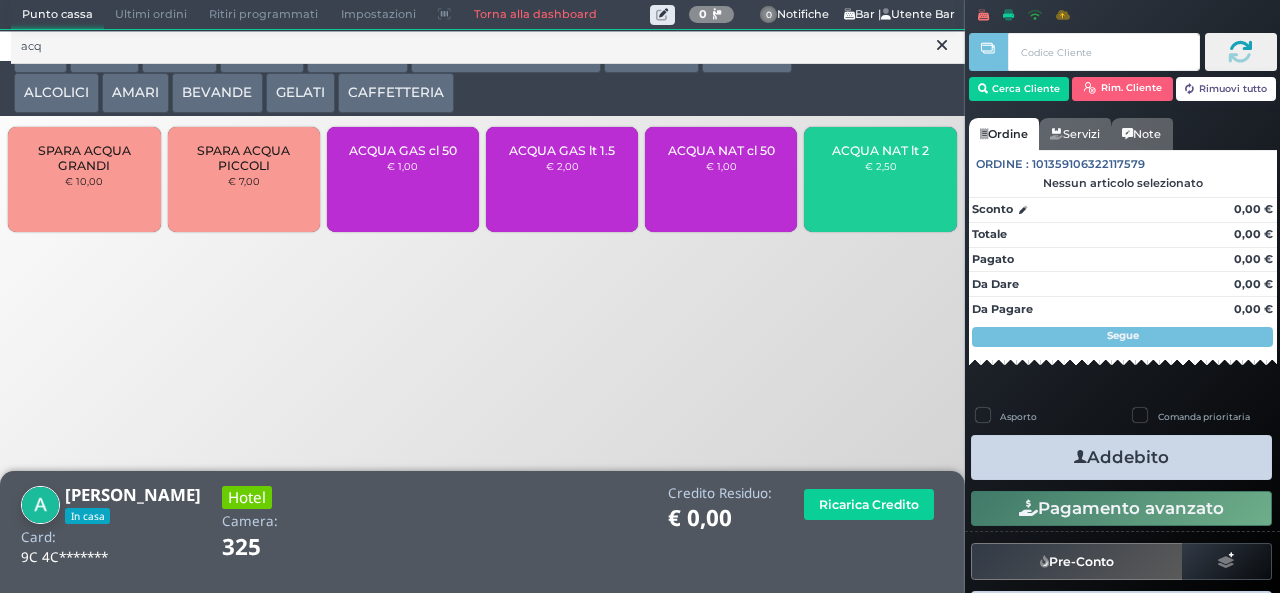 click on "ACQUA NAT lt 2
€ 2,50" at bounding box center [880, 179] 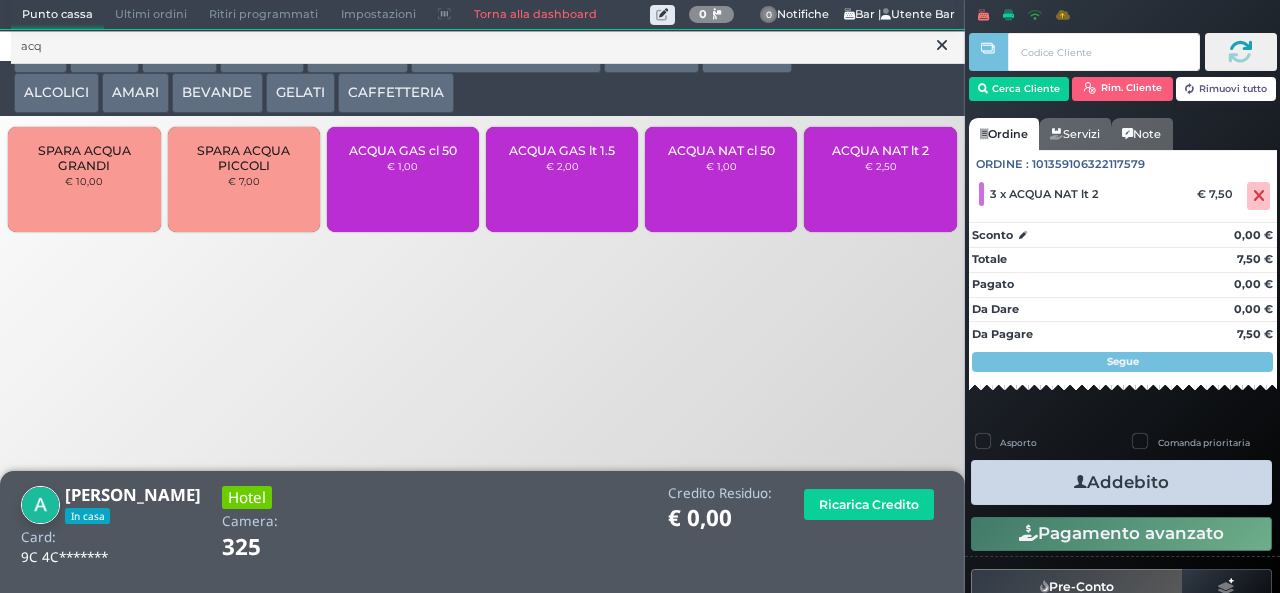click on "Addebito" at bounding box center [1121, 482] 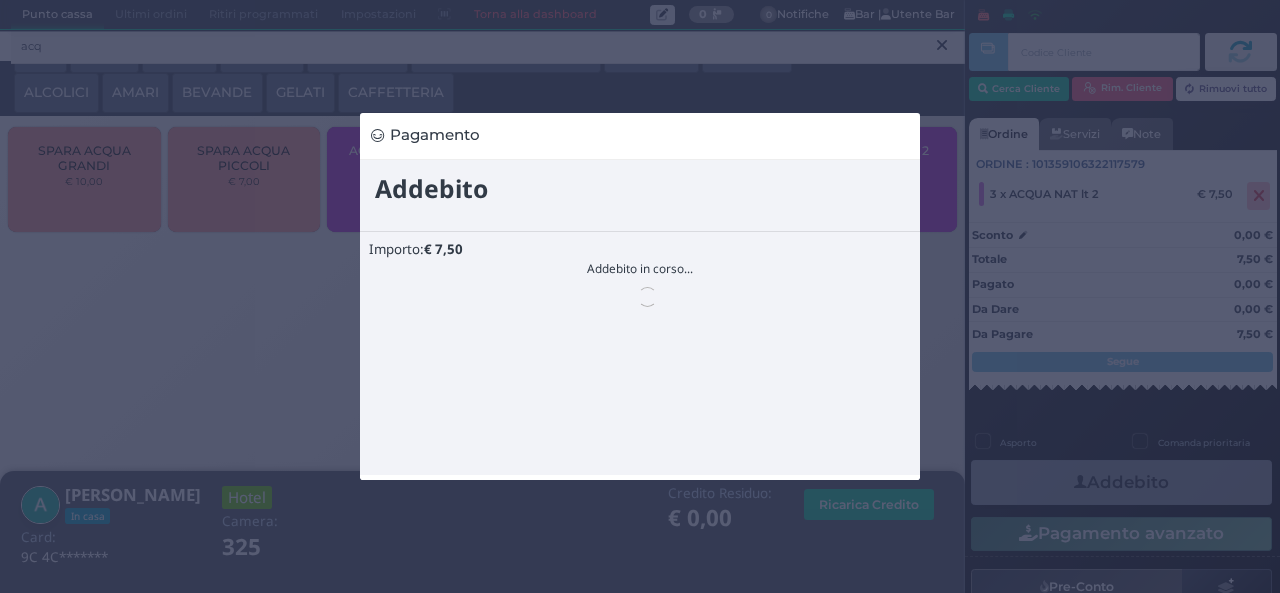 scroll, scrollTop: 0, scrollLeft: 0, axis: both 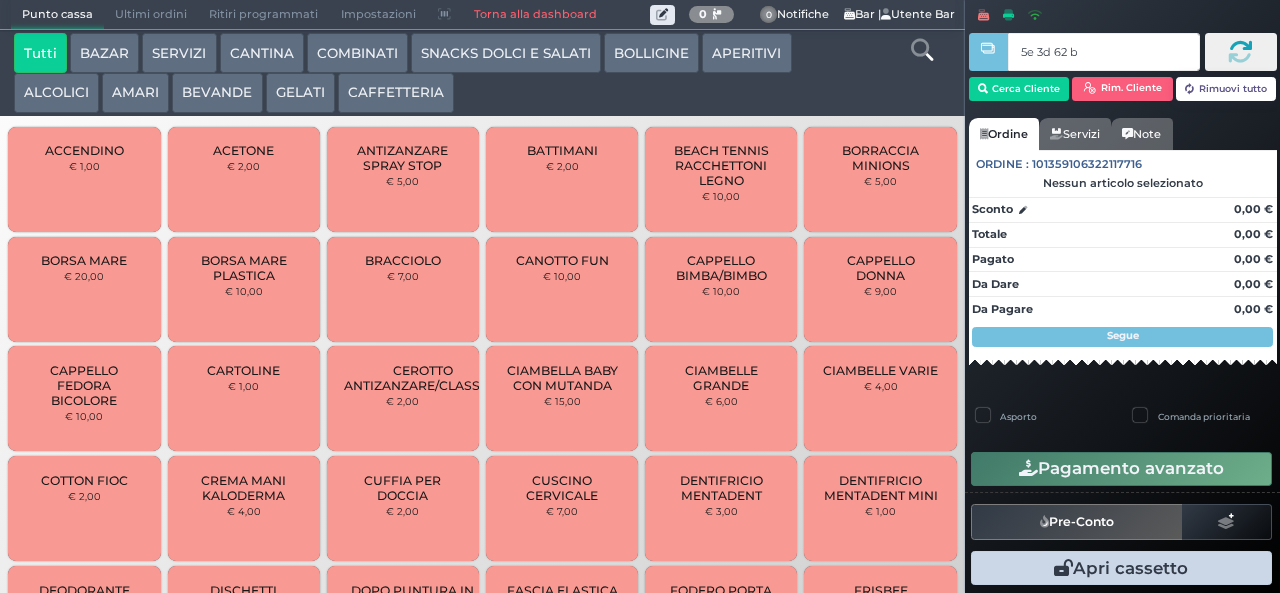 type on "5e 3d 62 b9" 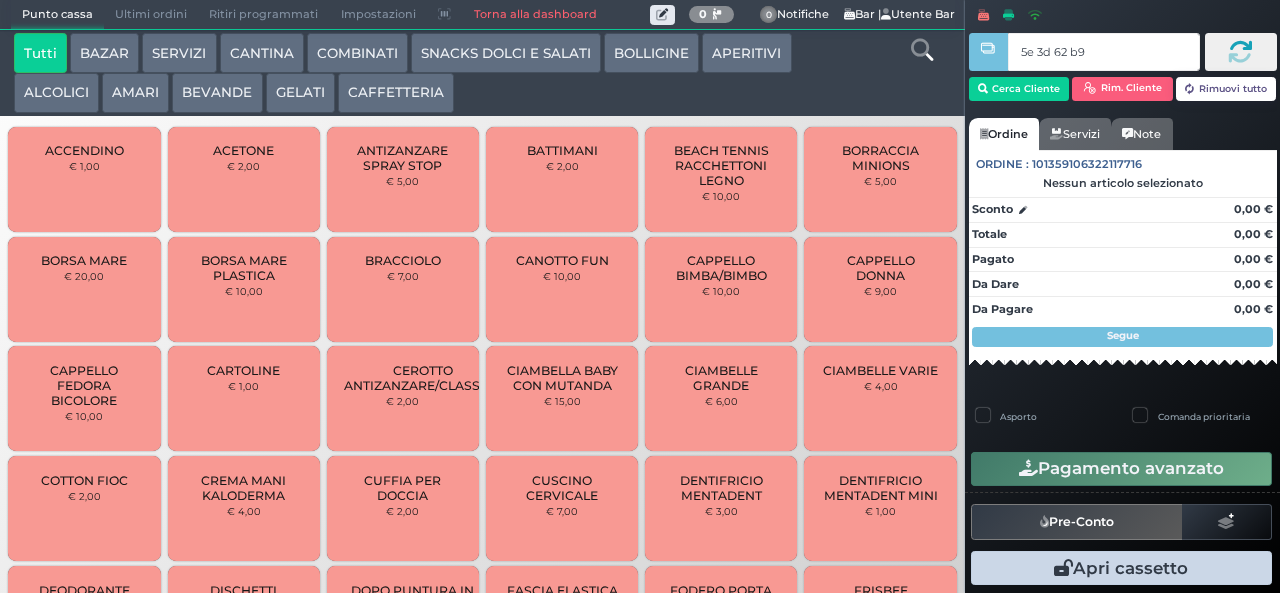 type 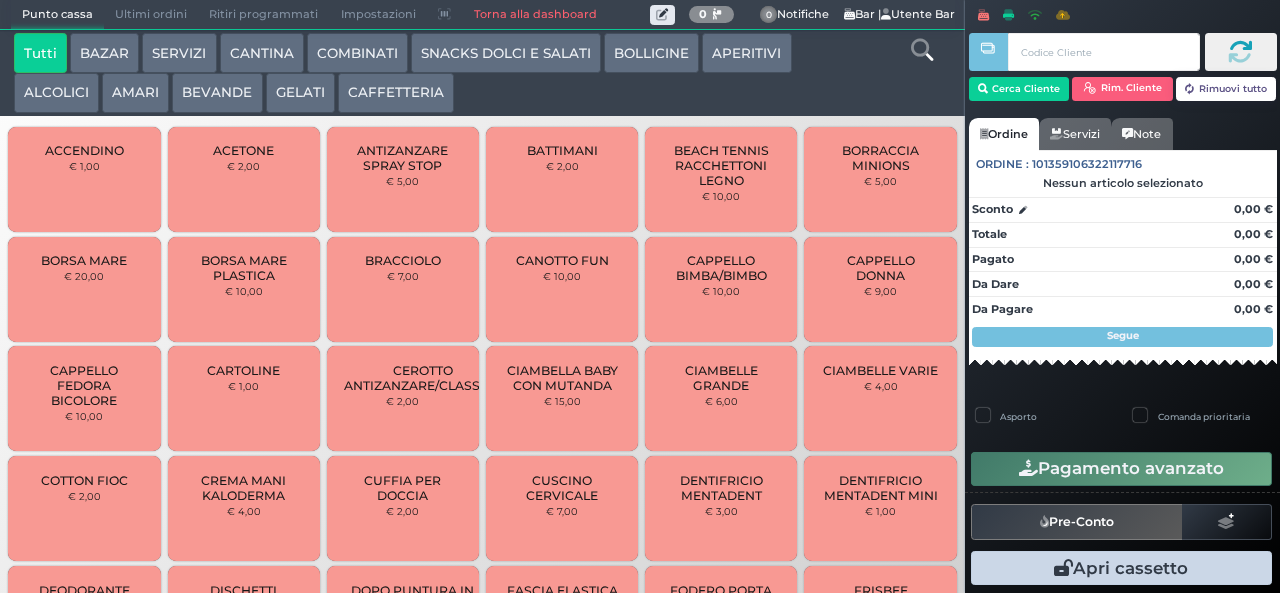 click at bounding box center (922, 50) 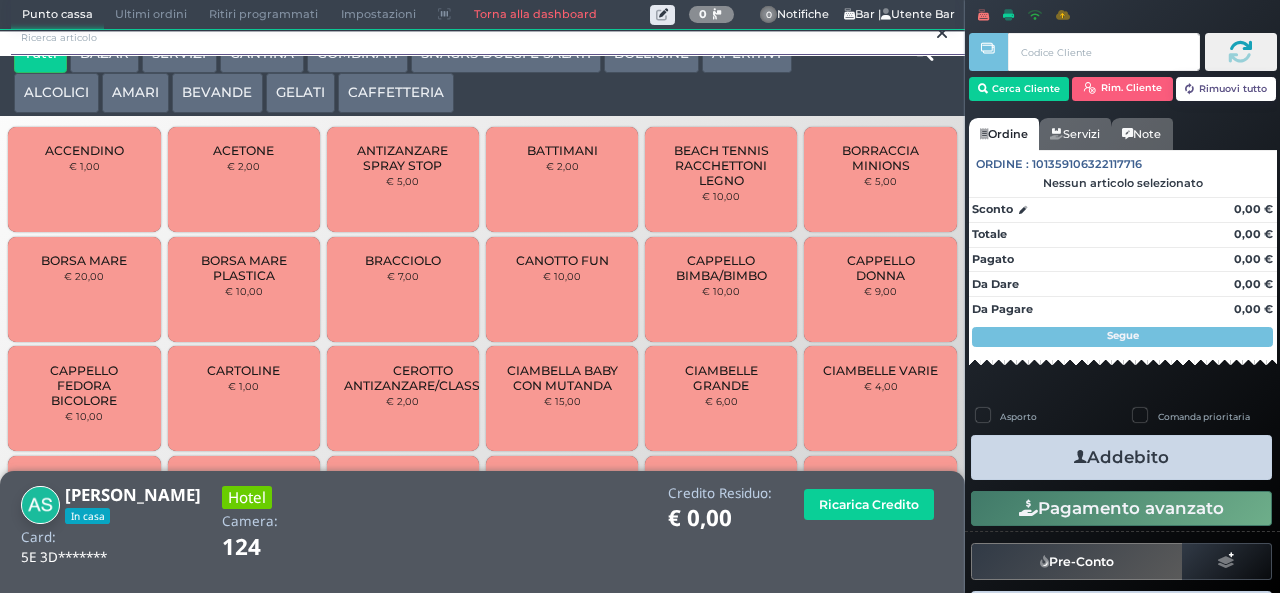 scroll, scrollTop: 18, scrollLeft: 0, axis: vertical 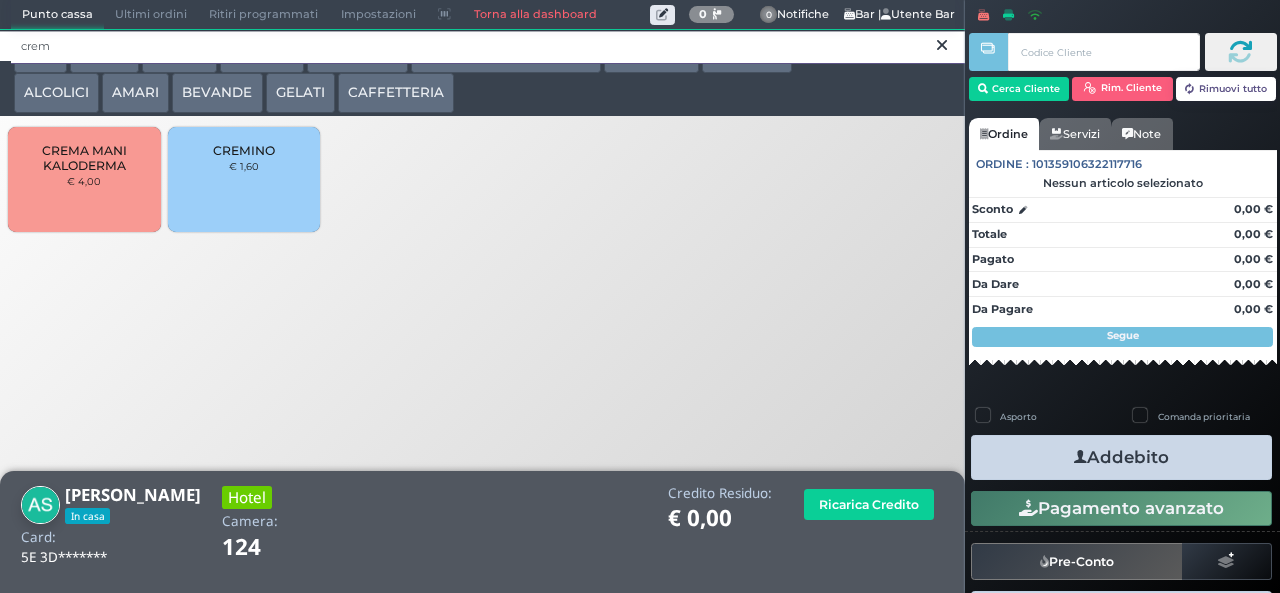 type on "crem" 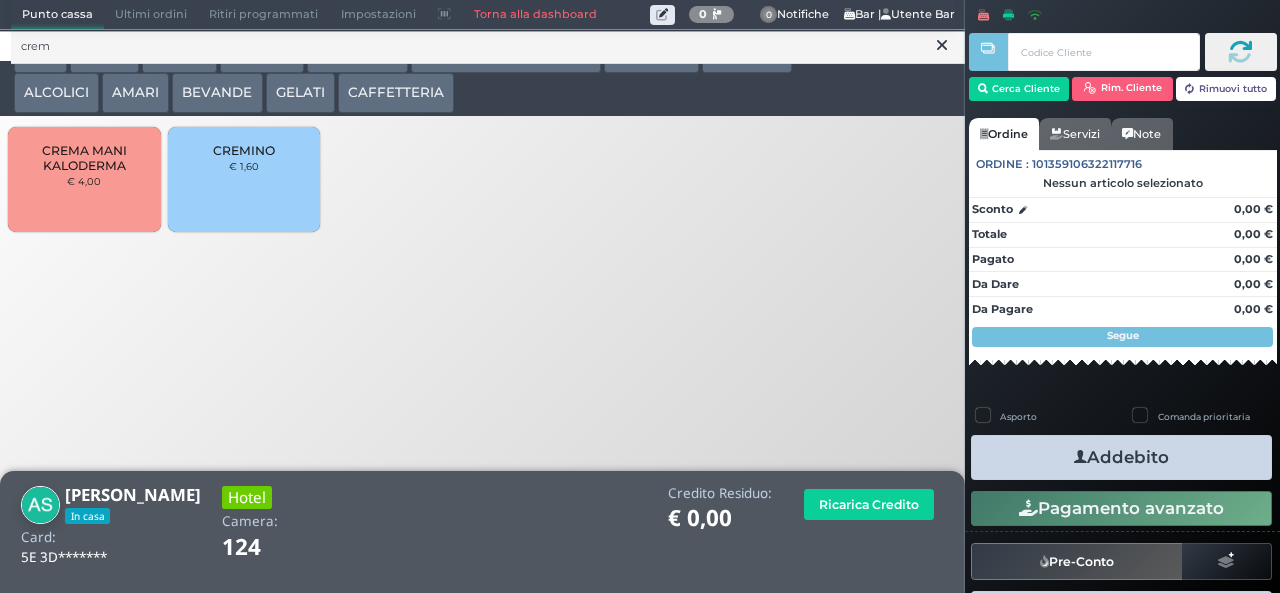 click on "CREMINO" at bounding box center (244, 150) 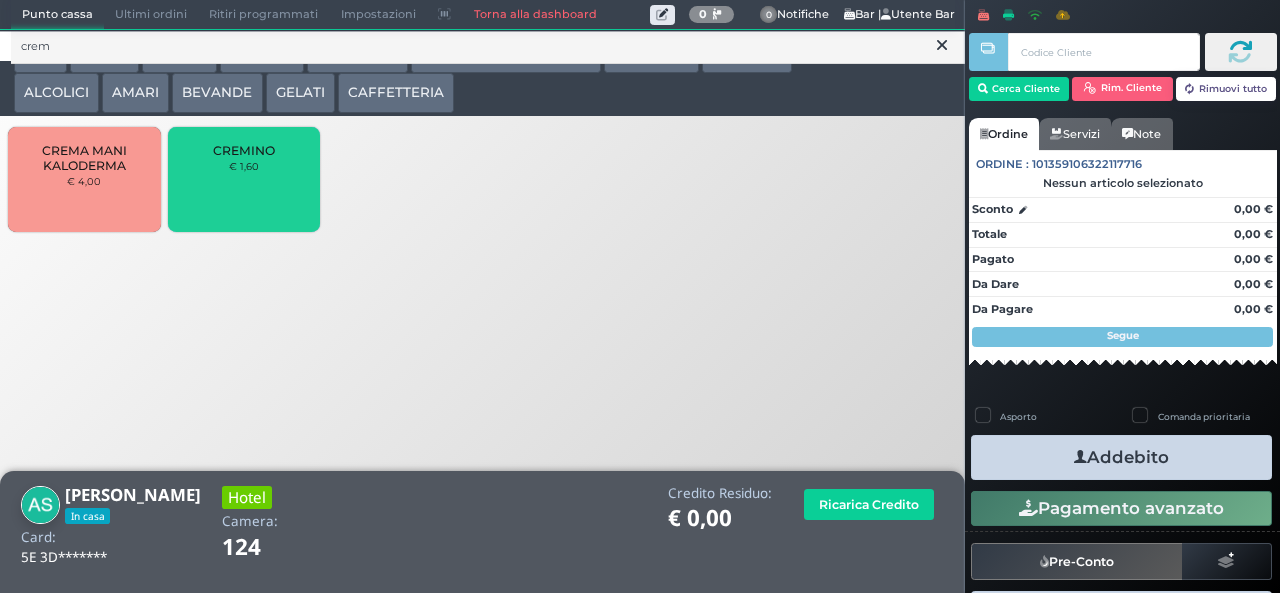 click on "Addebito" at bounding box center (1121, 457) 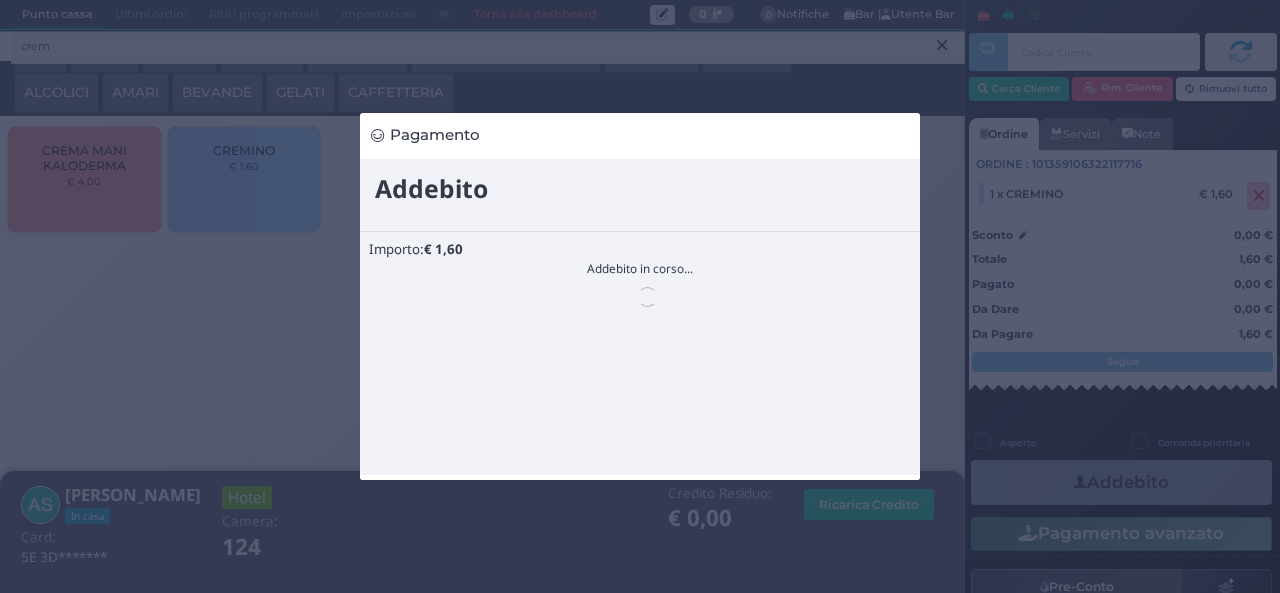 scroll, scrollTop: 0, scrollLeft: 0, axis: both 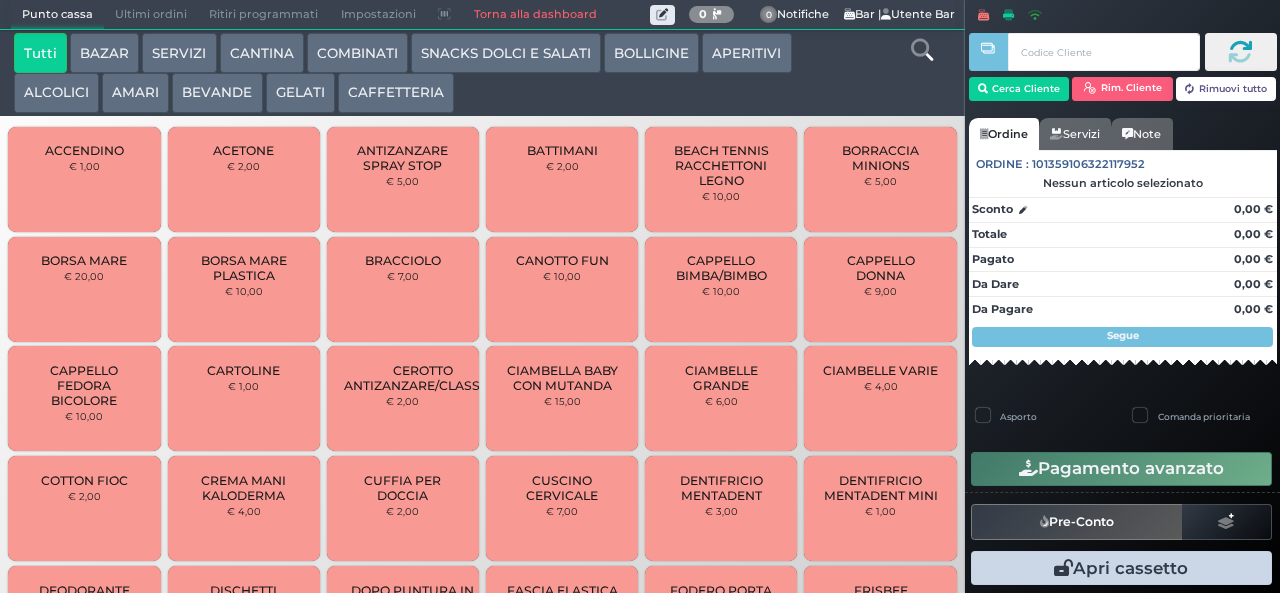 click on "ALCOLICI" at bounding box center [56, 93] 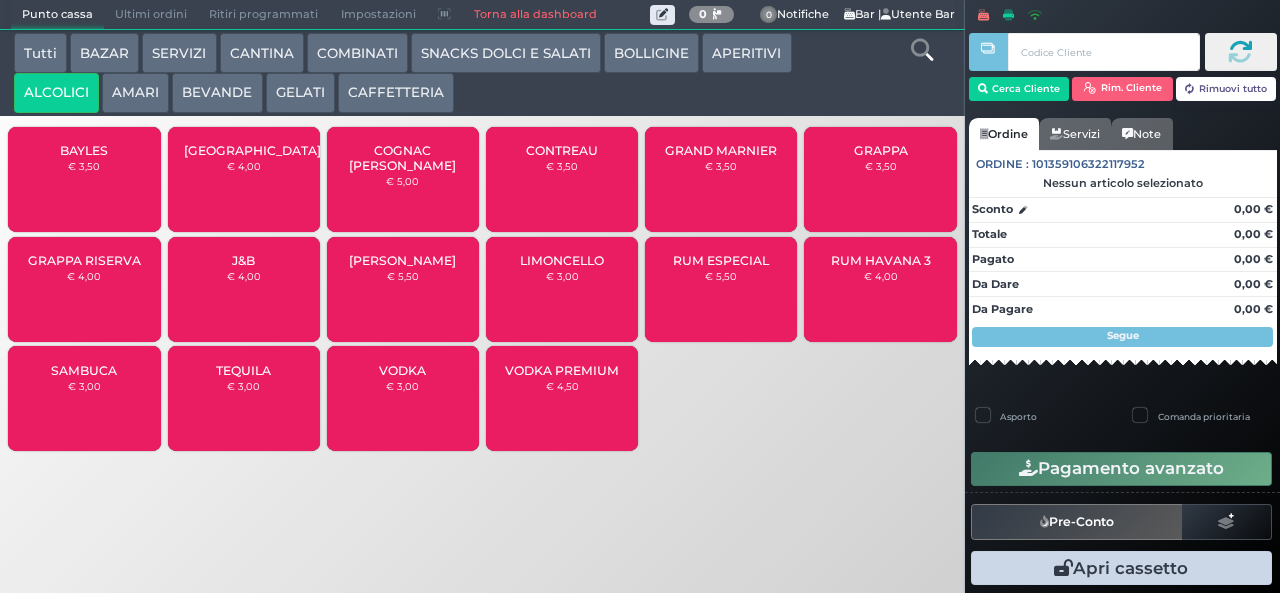 click on "AMARI" at bounding box center (135, 93) 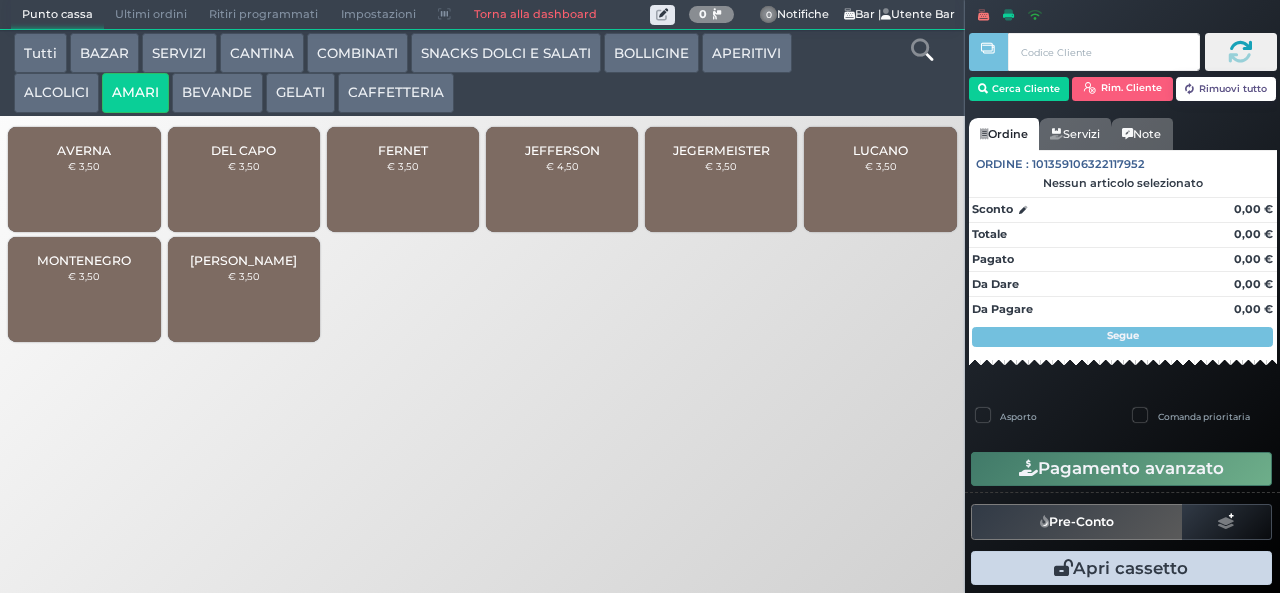 click on "JEFFERSON
€ 4,50" at bounding box center (562, 179) 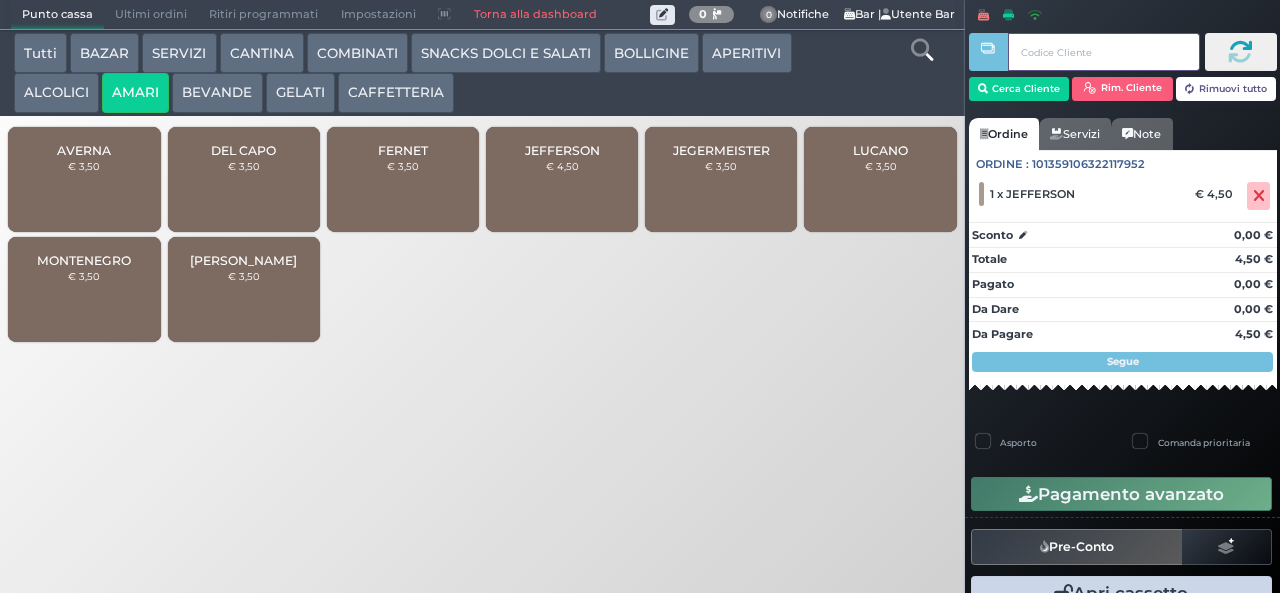 type 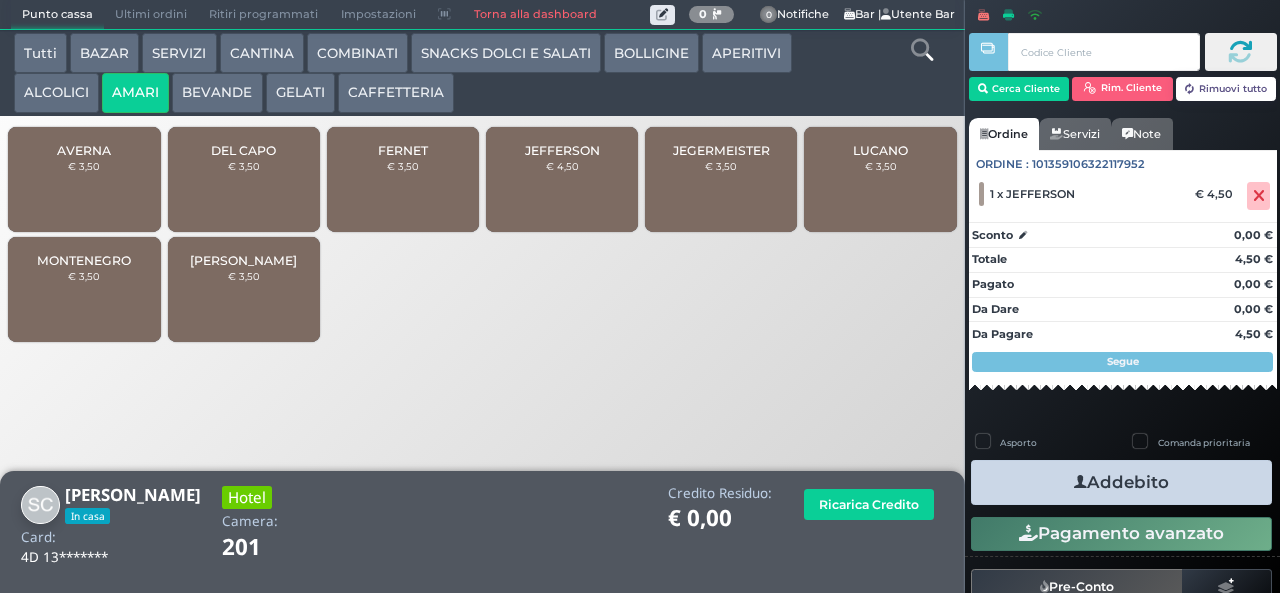 click at bounding box center (1080, 482) 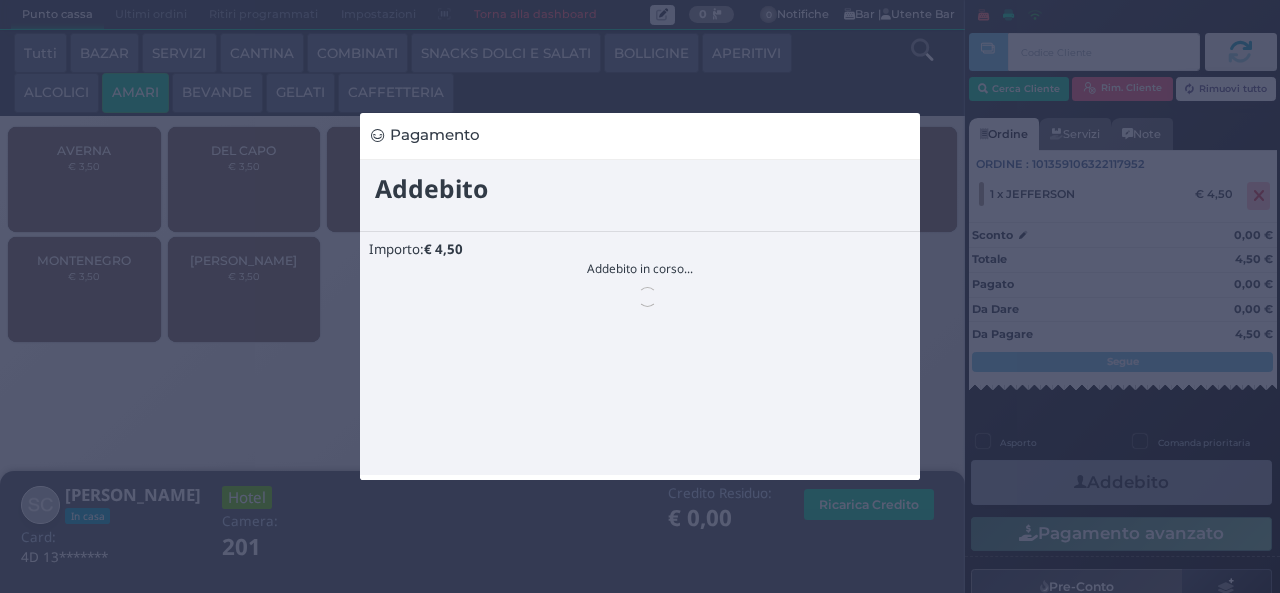 scroll, scrollTop: 0, scrollLeft: 0, axis: both 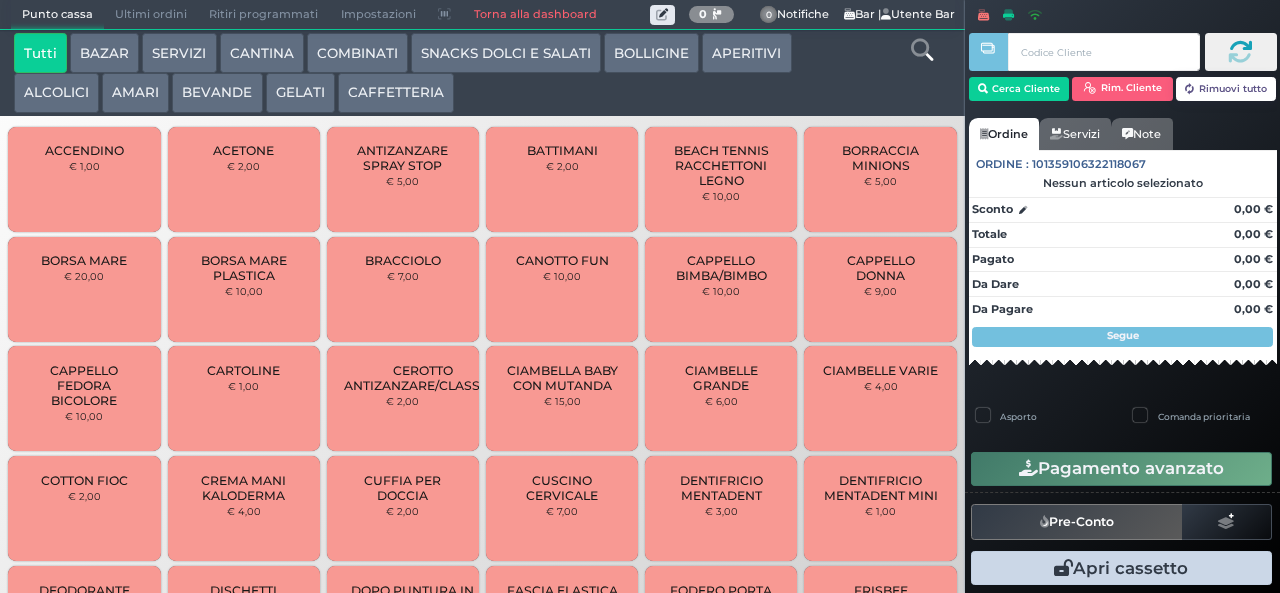 click on "CAFFETTERIA" at bounding box center (396, 93) 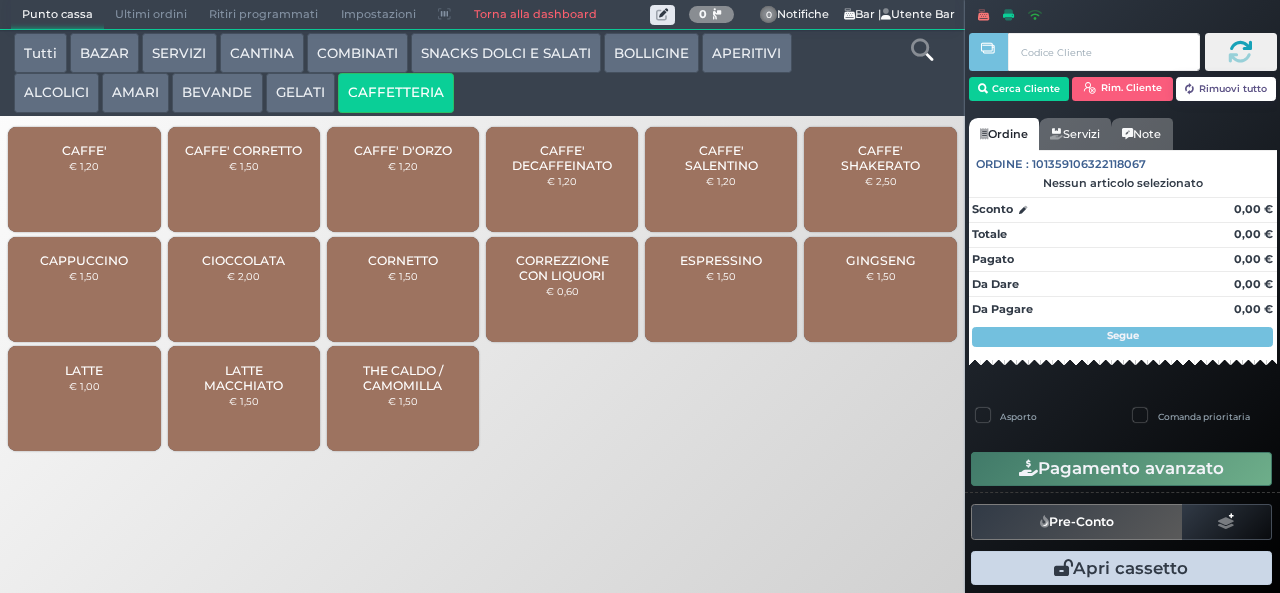 click on "CAFFE' SALENTINO" at bounding box center (721, 158) 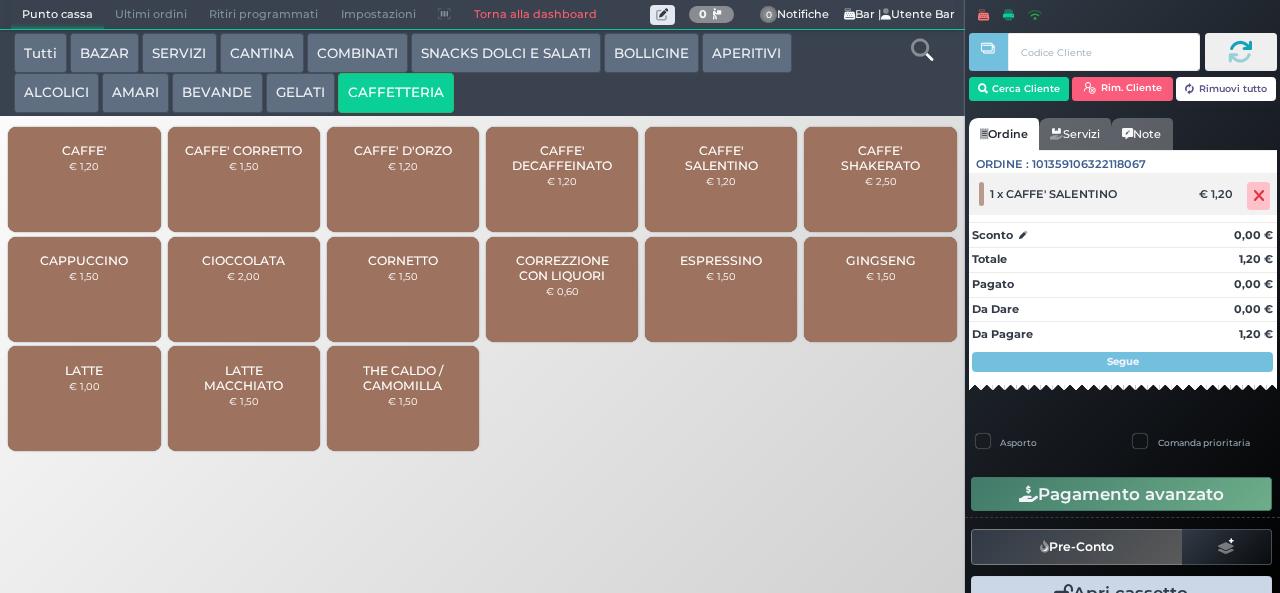 click at bounding box center (1259, 196) 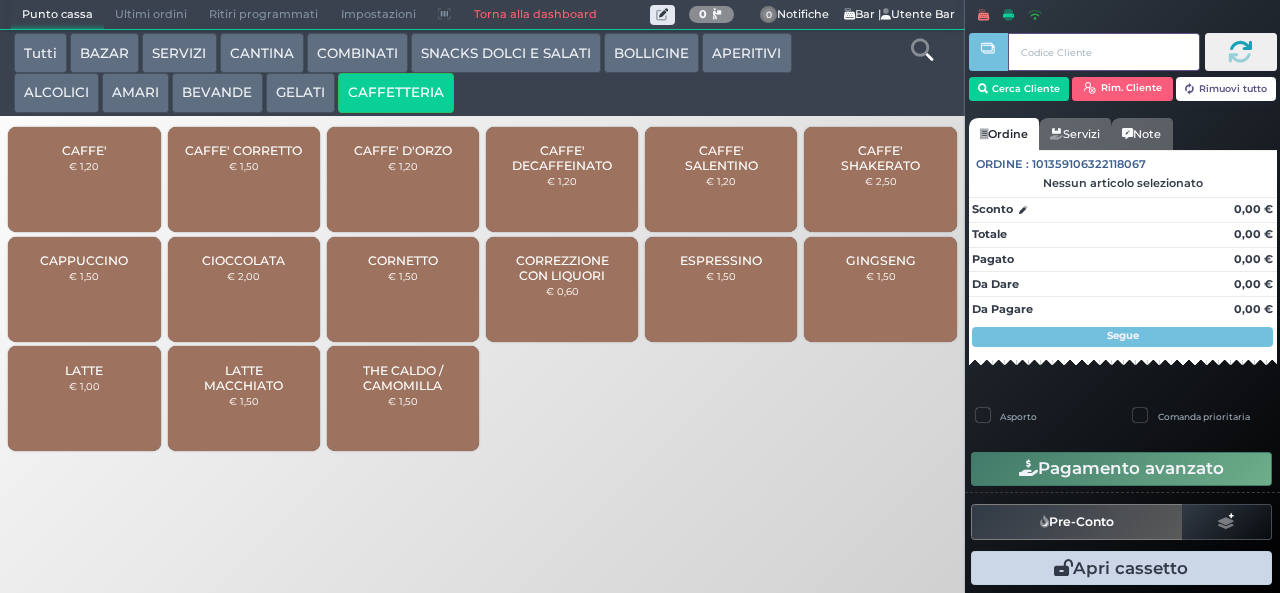 type 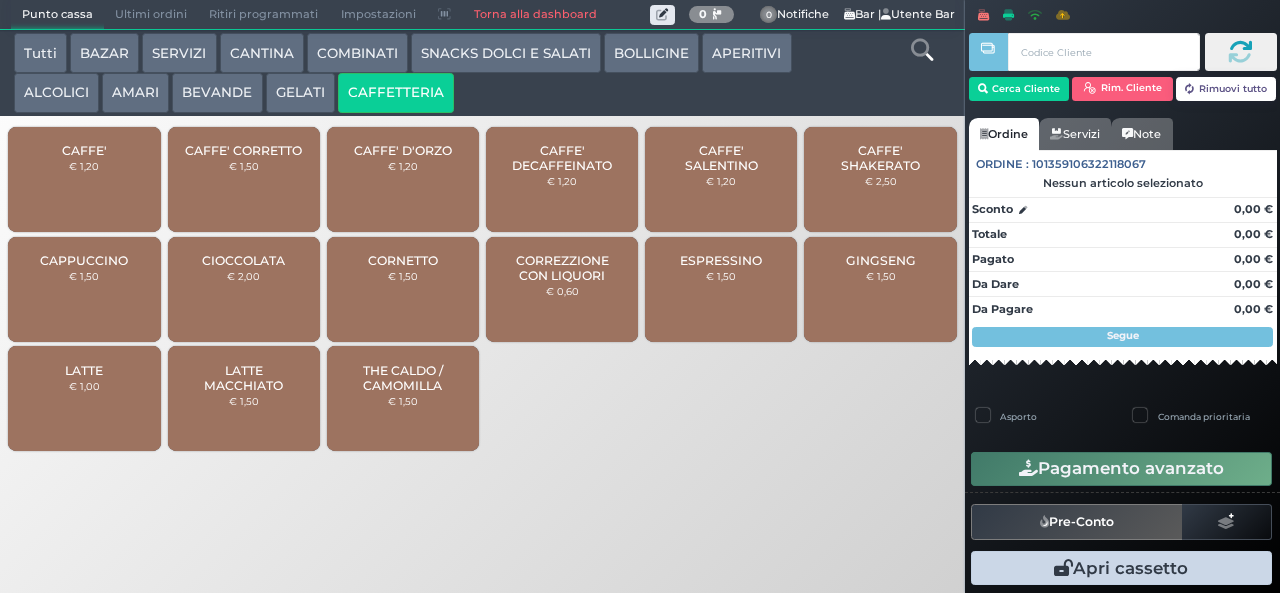 click at bounding box center [0, 0] 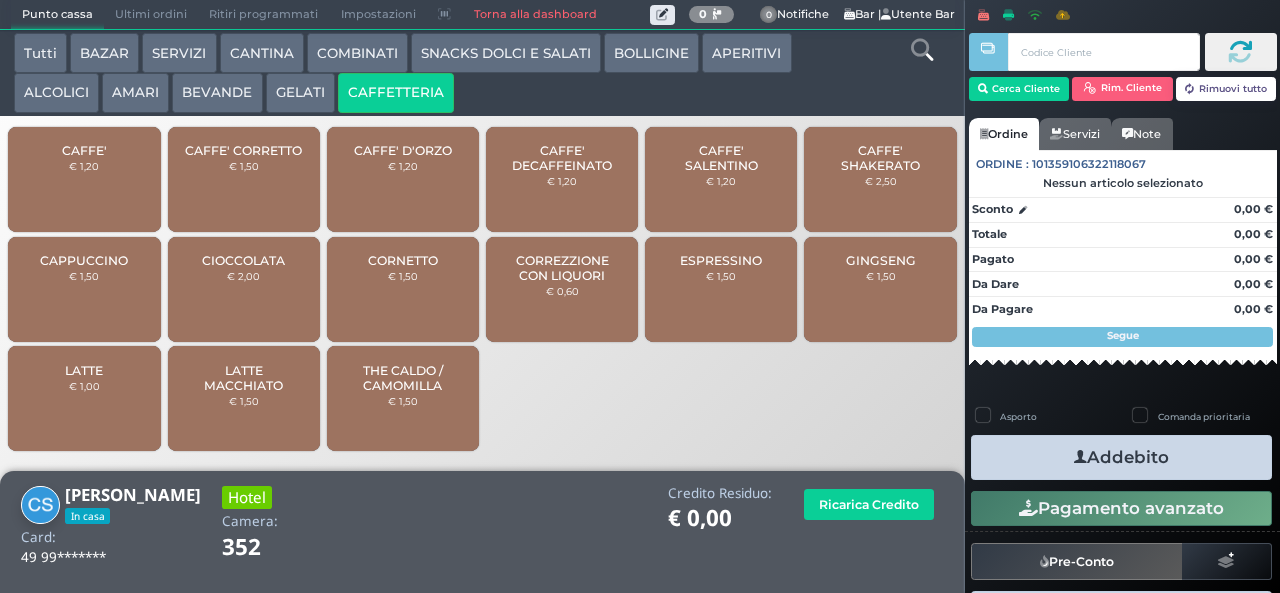 click at bounding box center (922, 50) 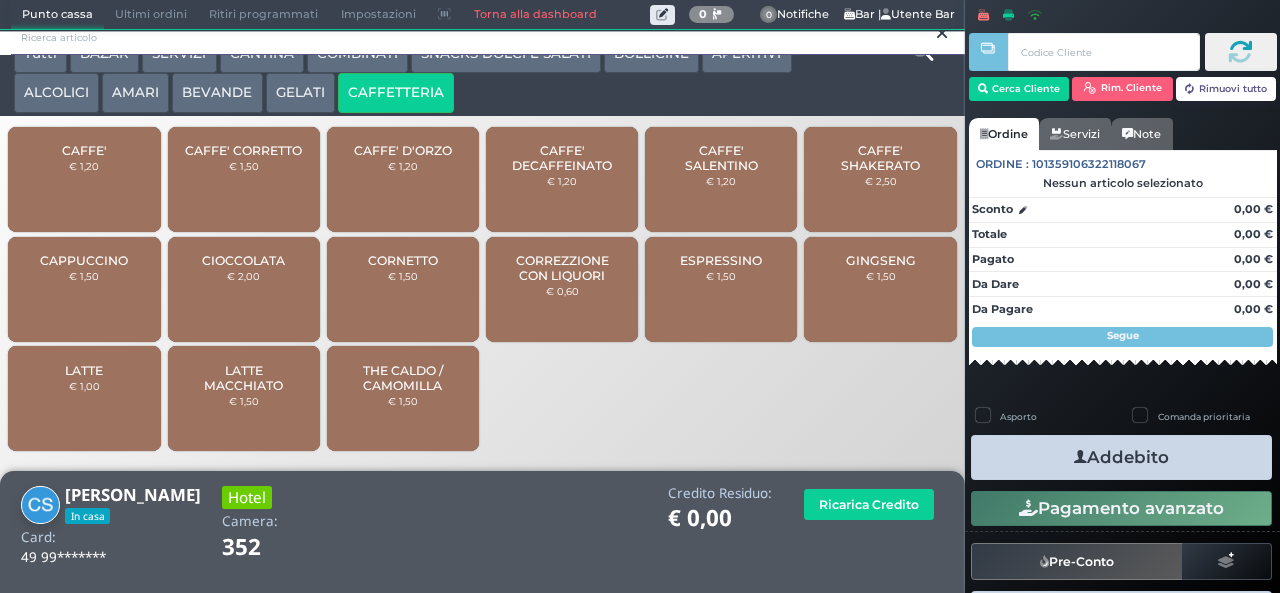 scroll, scrollTop: 18, scrollLeft: 0, axis: vertical 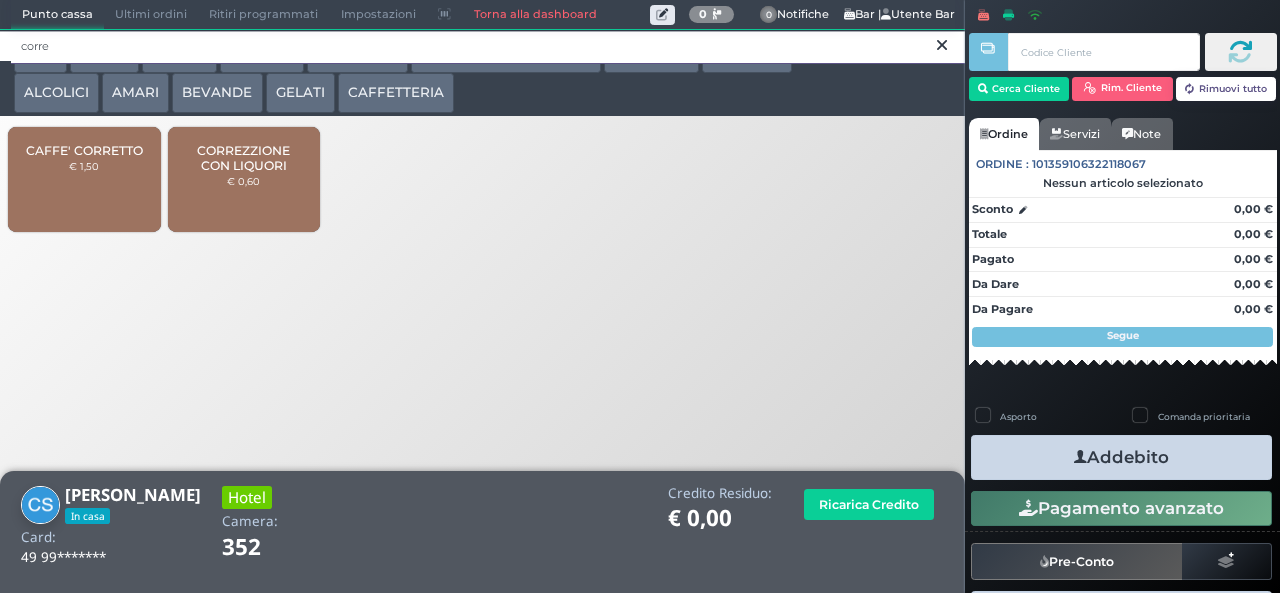 type on "corre" 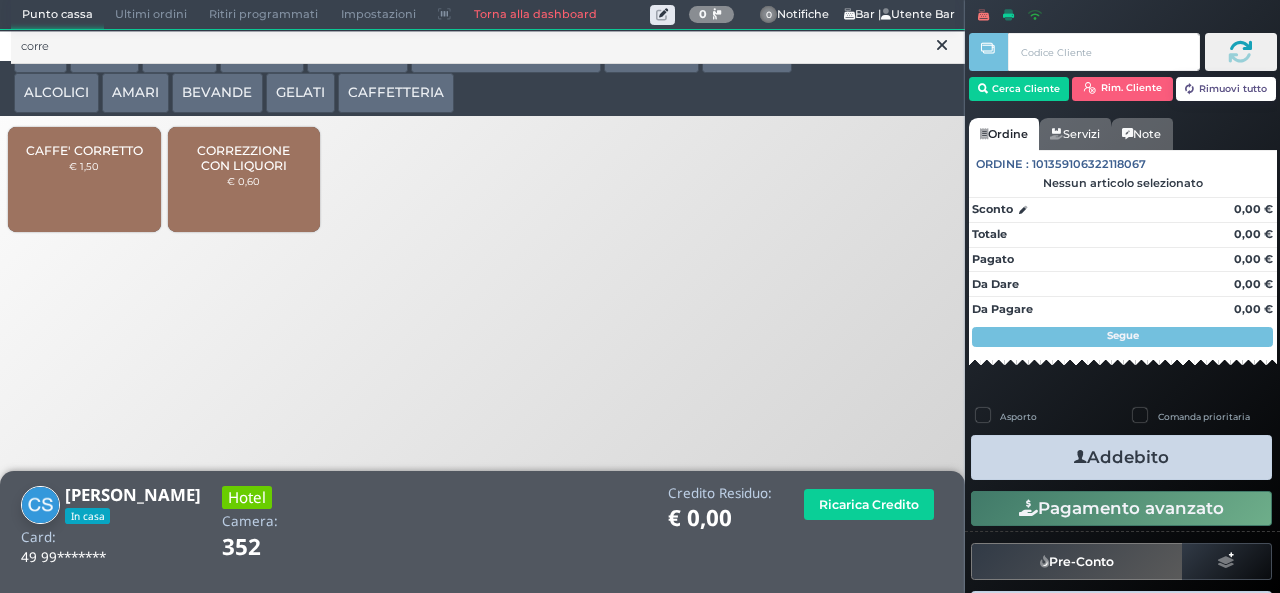 click on "CORREZZIONE CON LIQUORI" at bounding box center (243, 158) 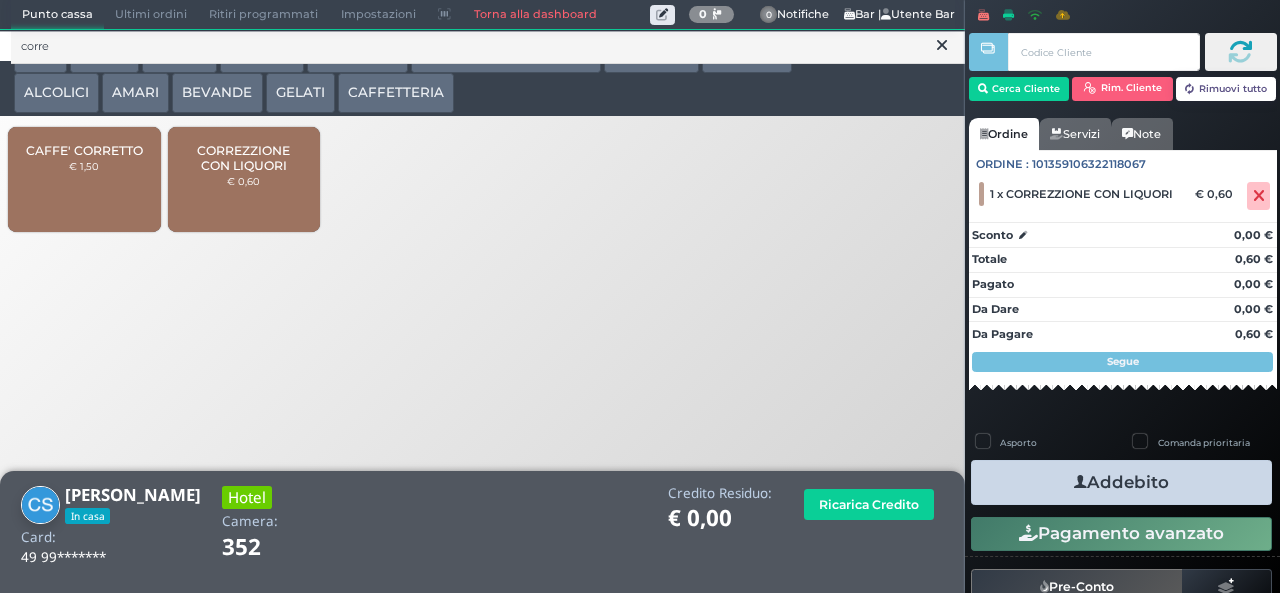 click on "Addebito" at bounding box center [1121, 482] 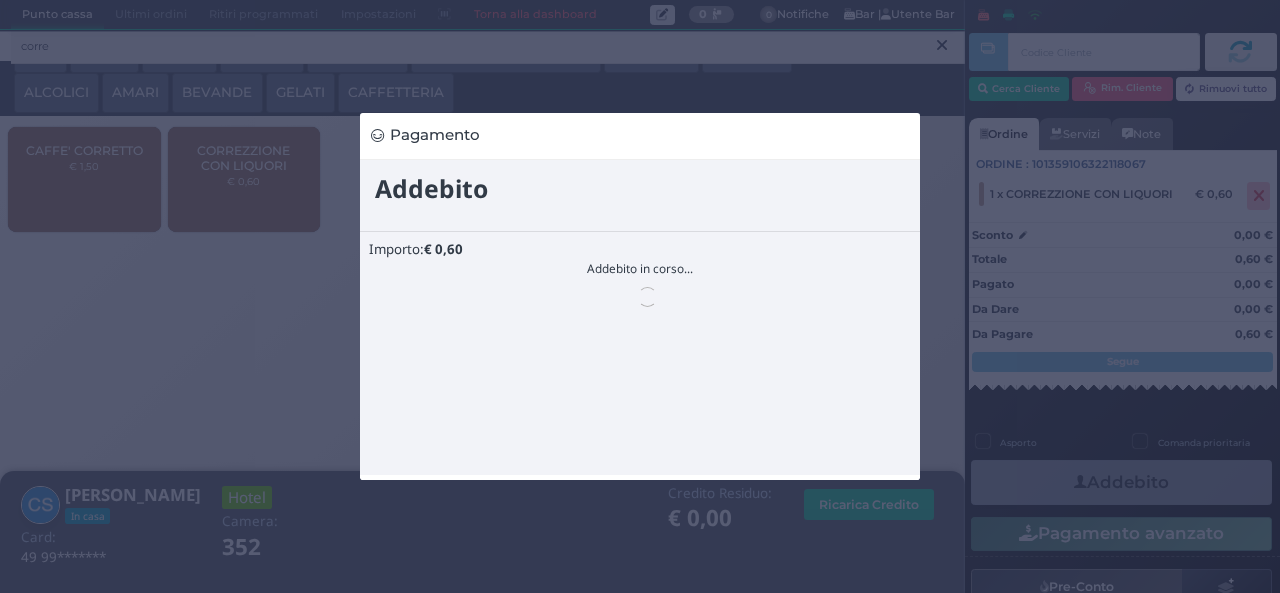 scroll, scrollTop: 0, scrollLeft: 0, axis: both 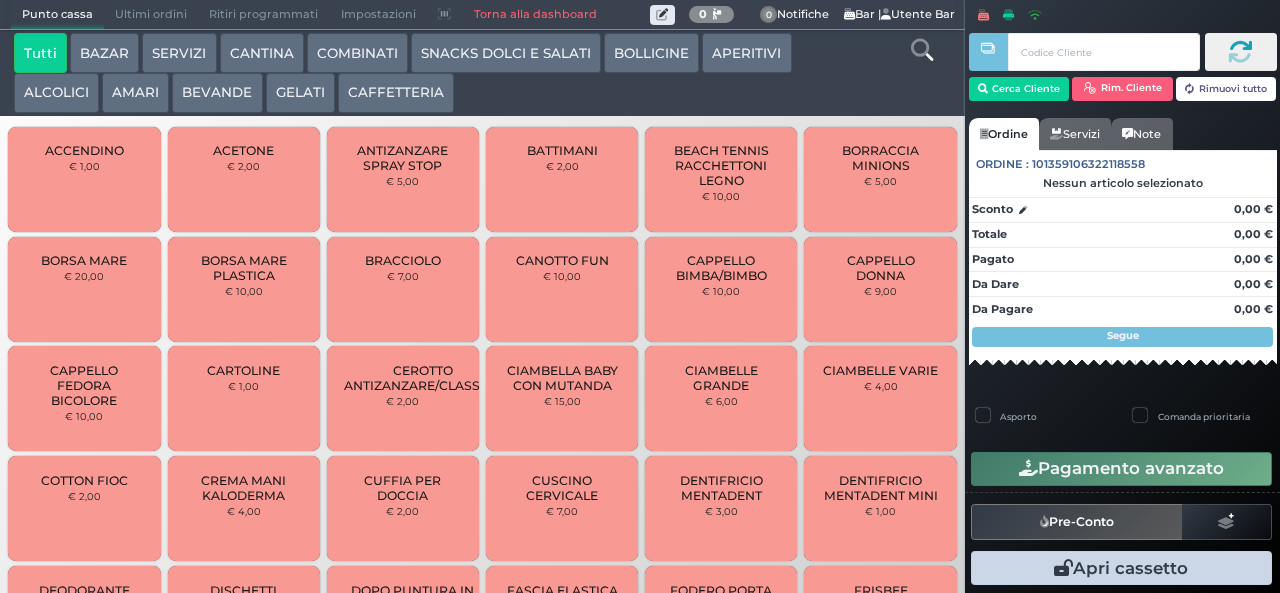 click on "BAZAR" at bounding box center (104, 53) 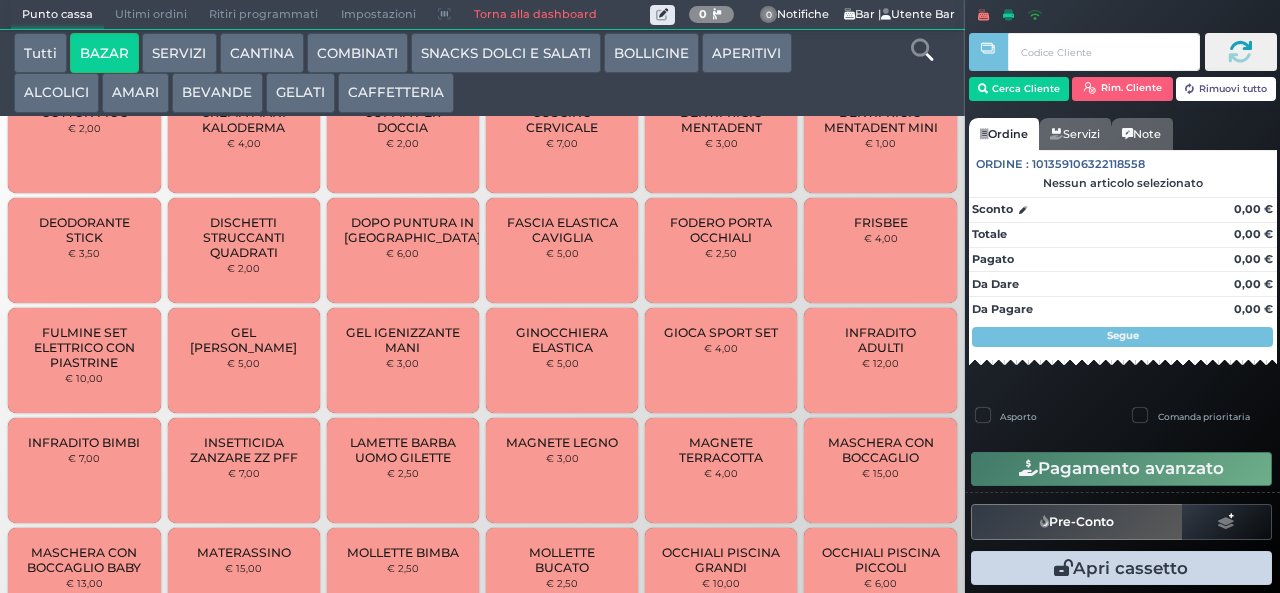 scroll, scrollTop: 524, scrollLeft: 0, axis: vertical 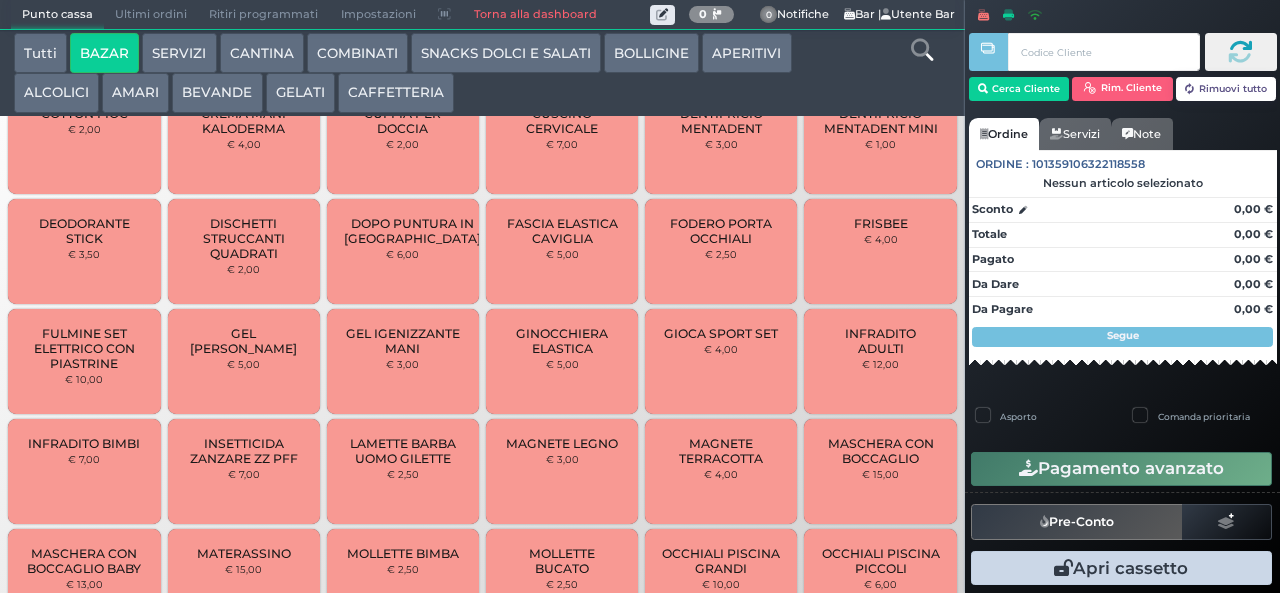 click on "INFRADITO ADULTI" at bounding box center [880, 341] 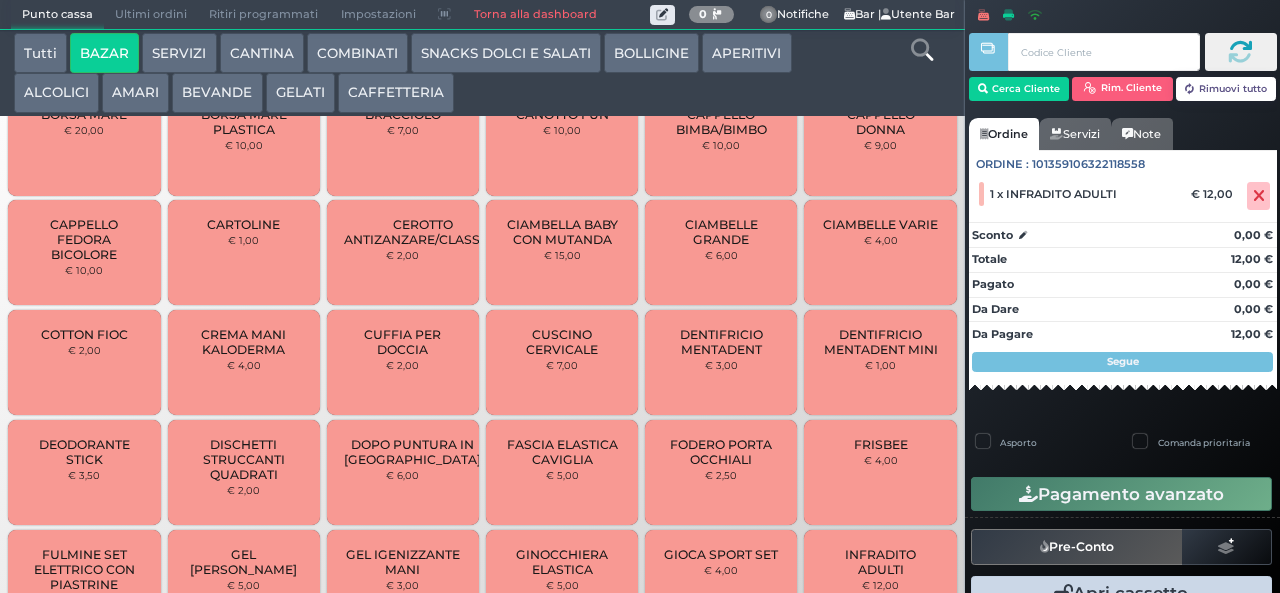 scroll, scrollTop: 0, scrollLeft: 0, axis: both 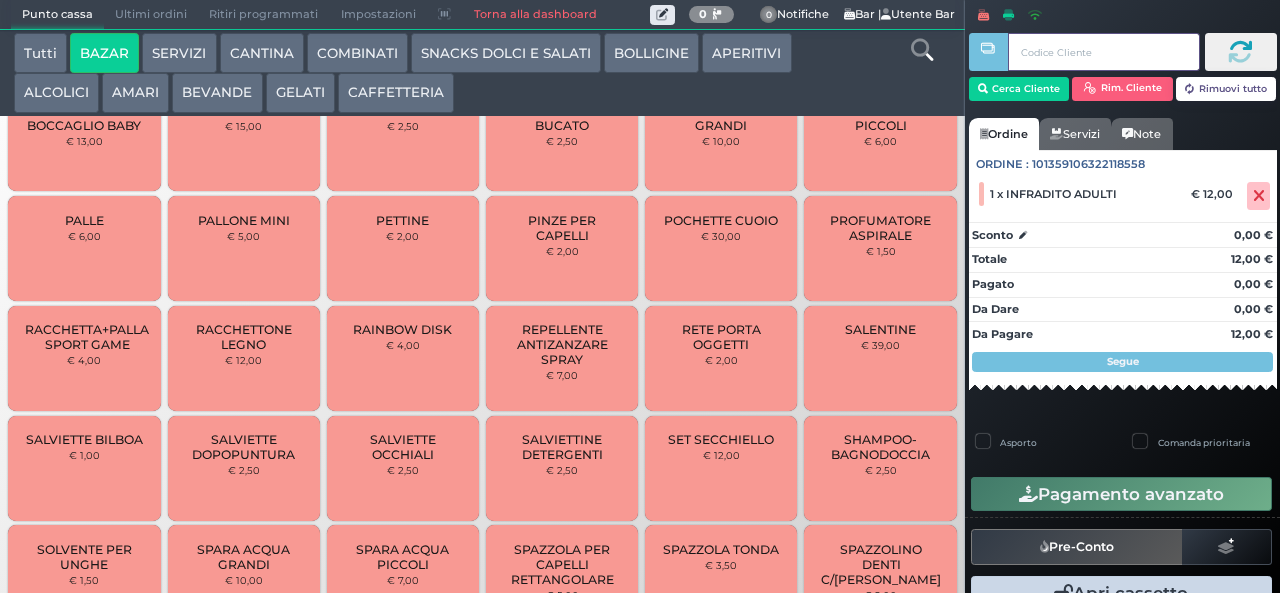 type 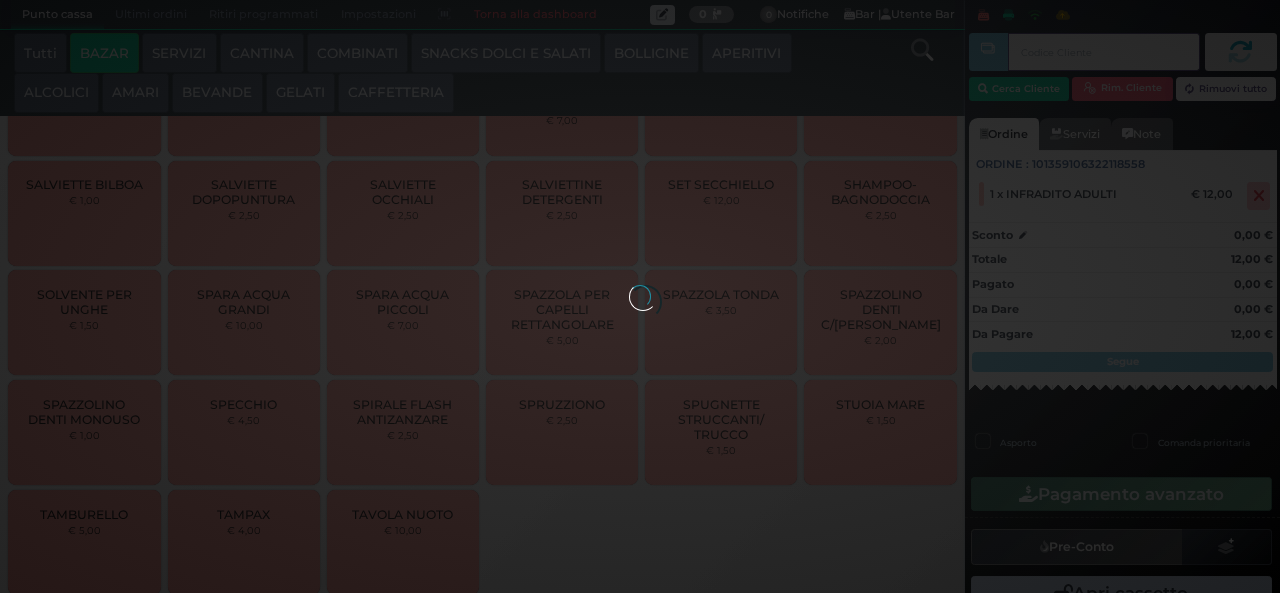 scroll, scrollTop: 1538, scrollLeft: 0, axis: vertical 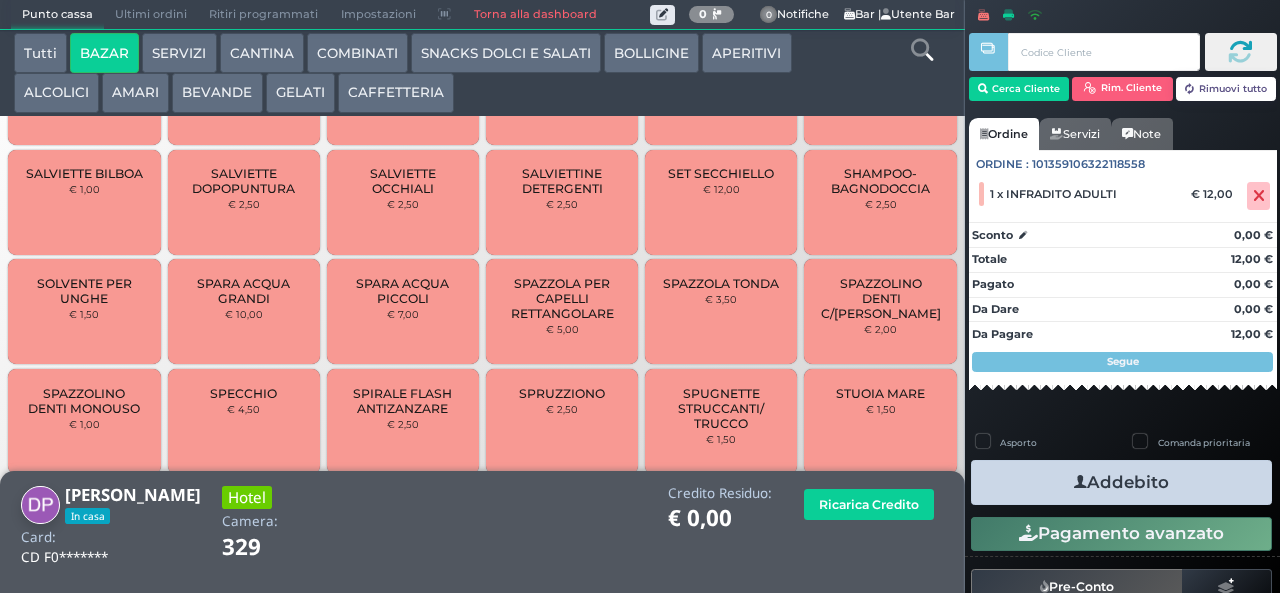 click at bounding box center [1080, 482] 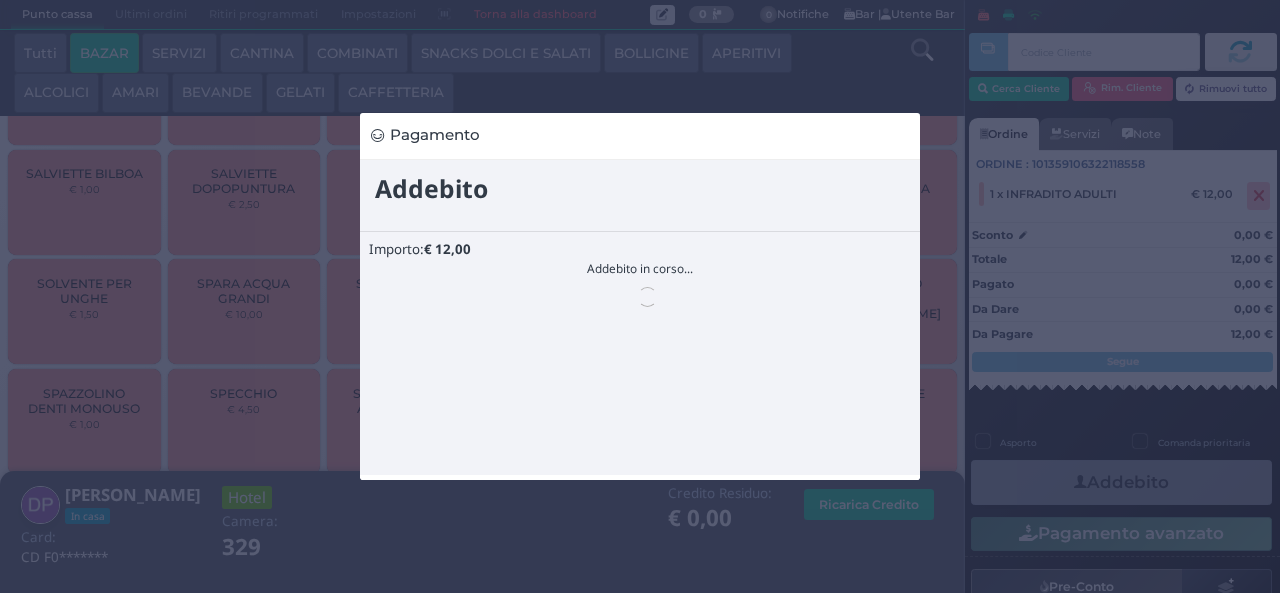 scroll, scrollTop: 0, scrollLeft: 0, axis: both 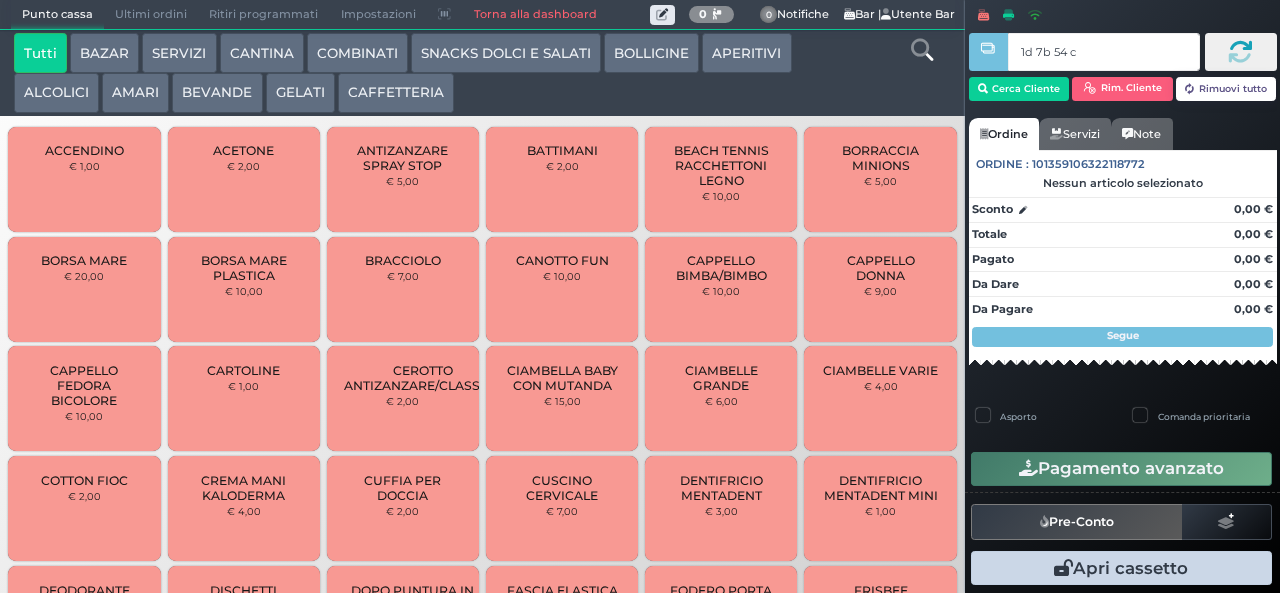 type on "1d 7b 54 c3" 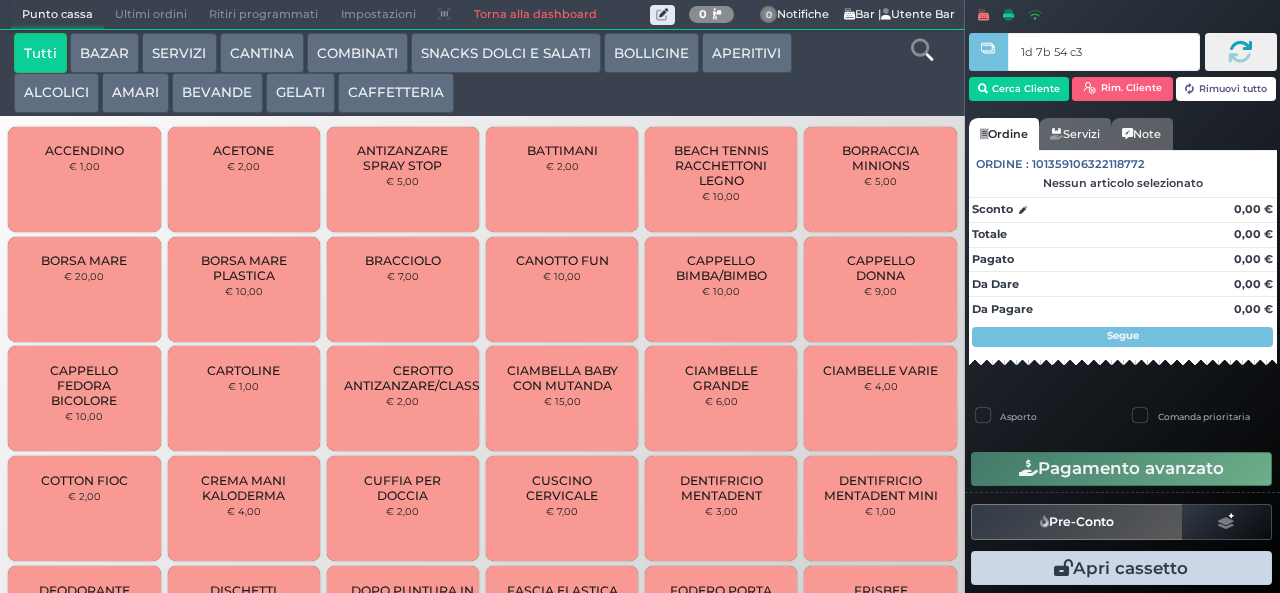 type 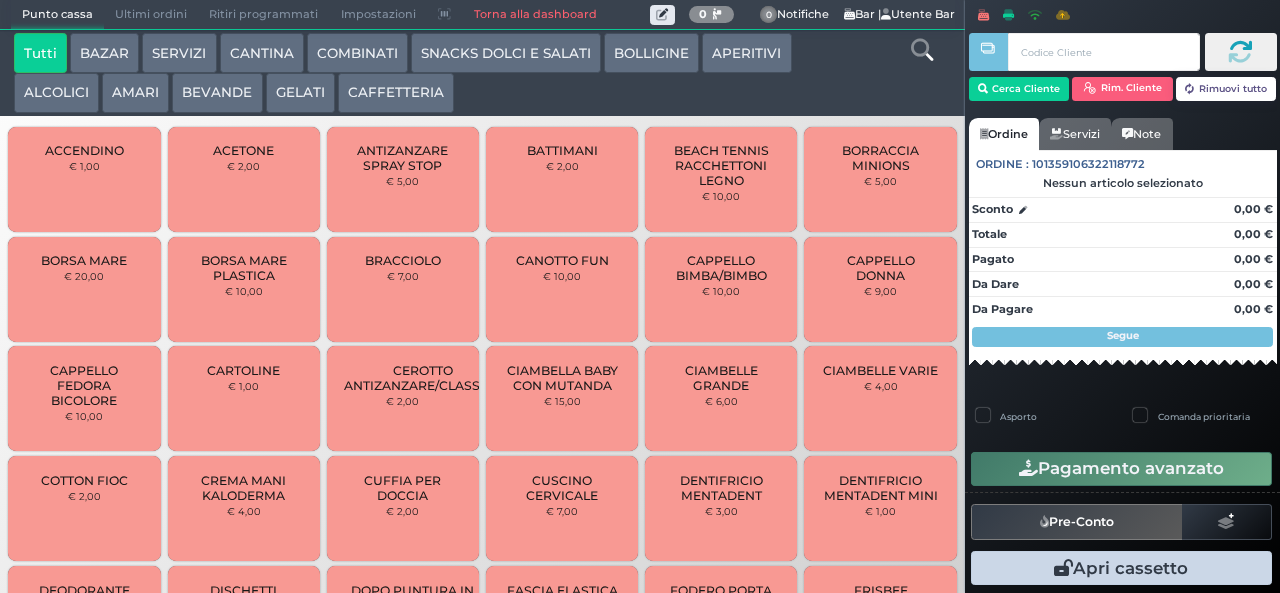 click on "CAFFETTERIA" at bounding box center [396, 93] 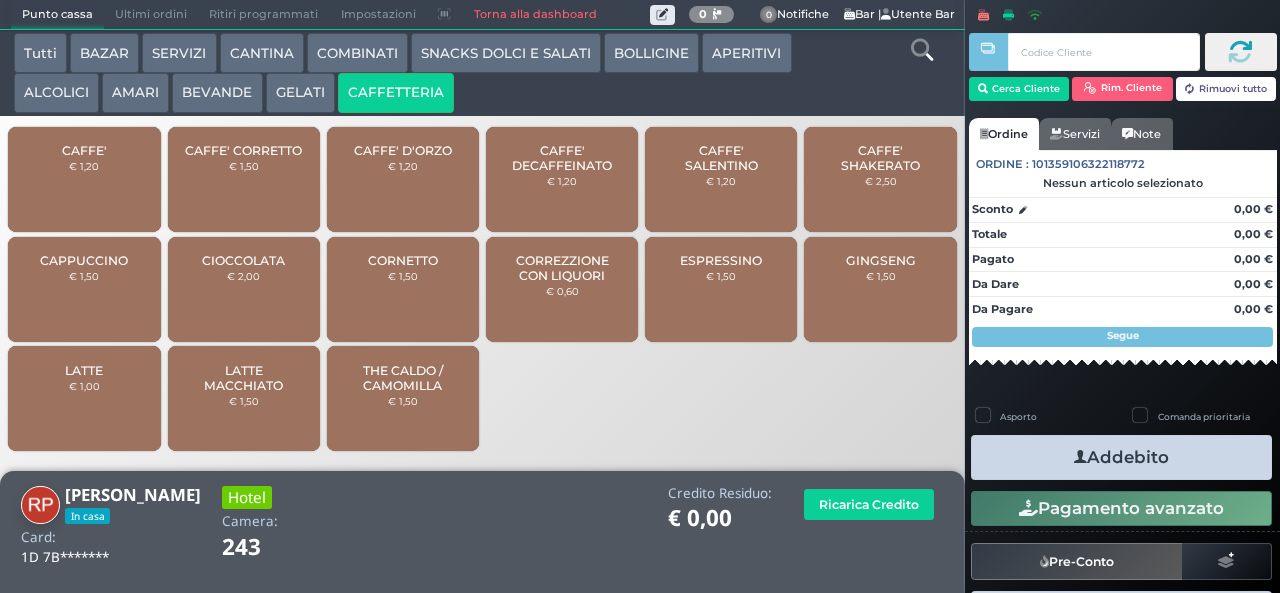 click on "GINGSENG
€ 1,50" at bounding box center [880, 289] 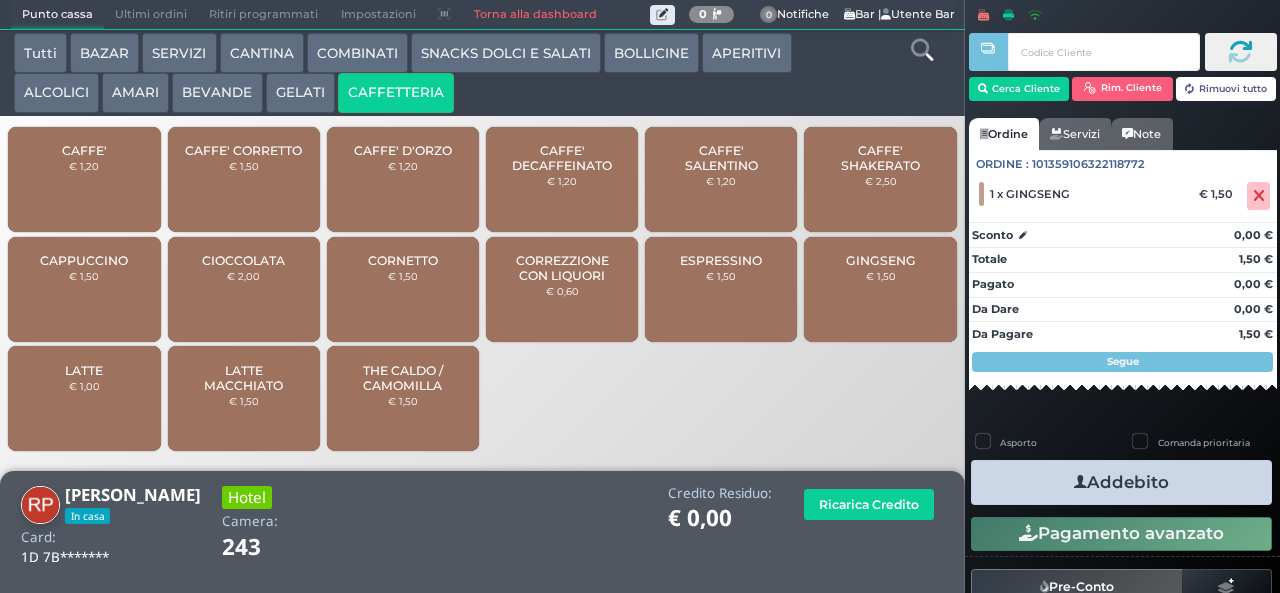 click on "Addebito" at bounding box center (1121, 482) 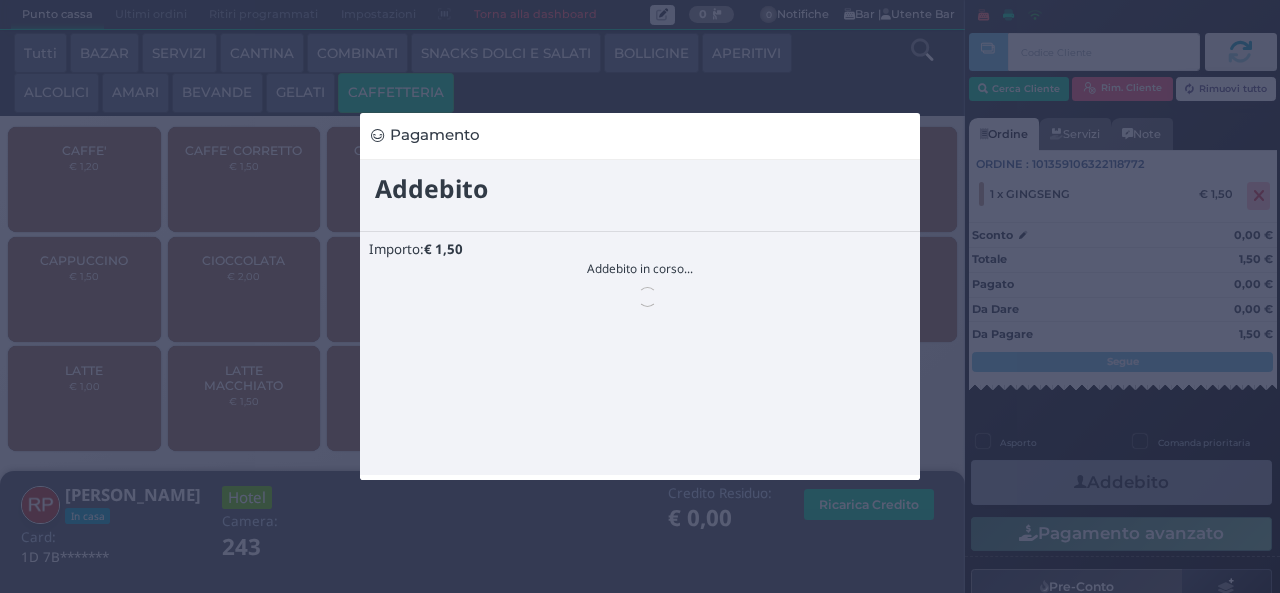 scroll, scrollTop: 0, scrollLeft: 0, axis: both 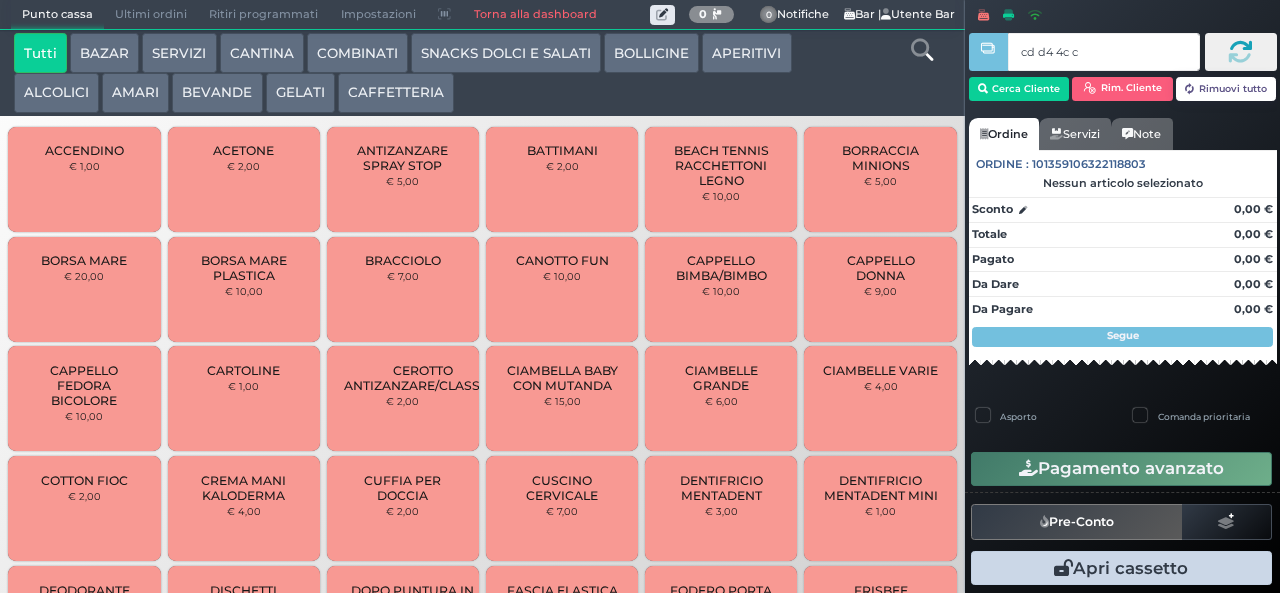 type on "cd d4 4c c3" 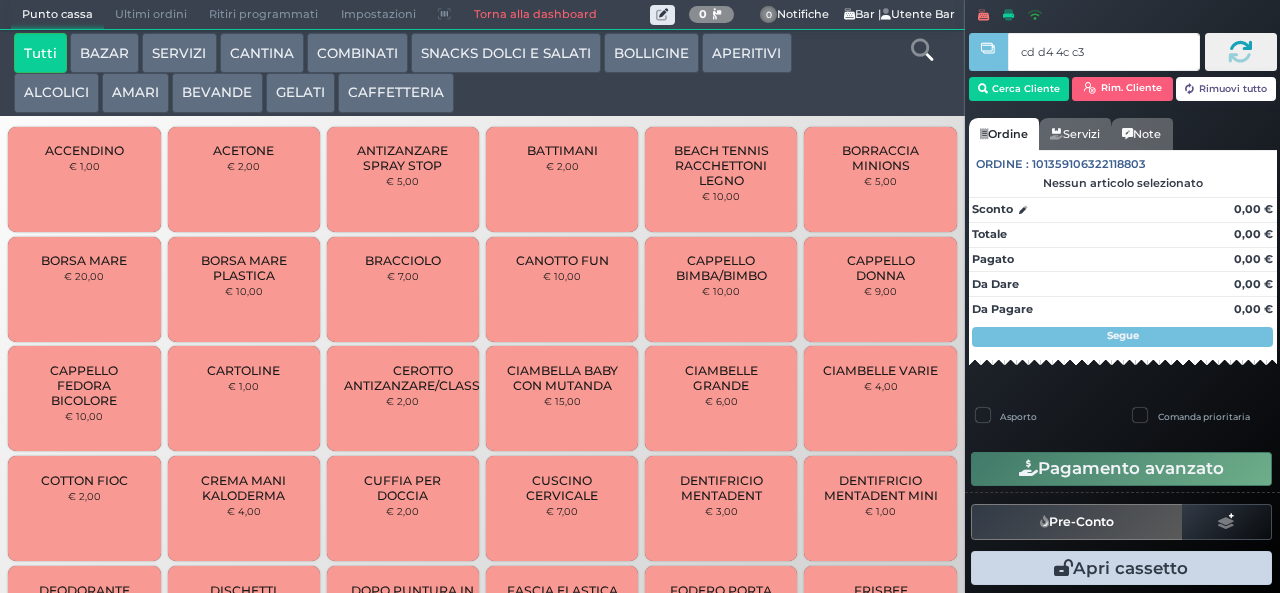 type 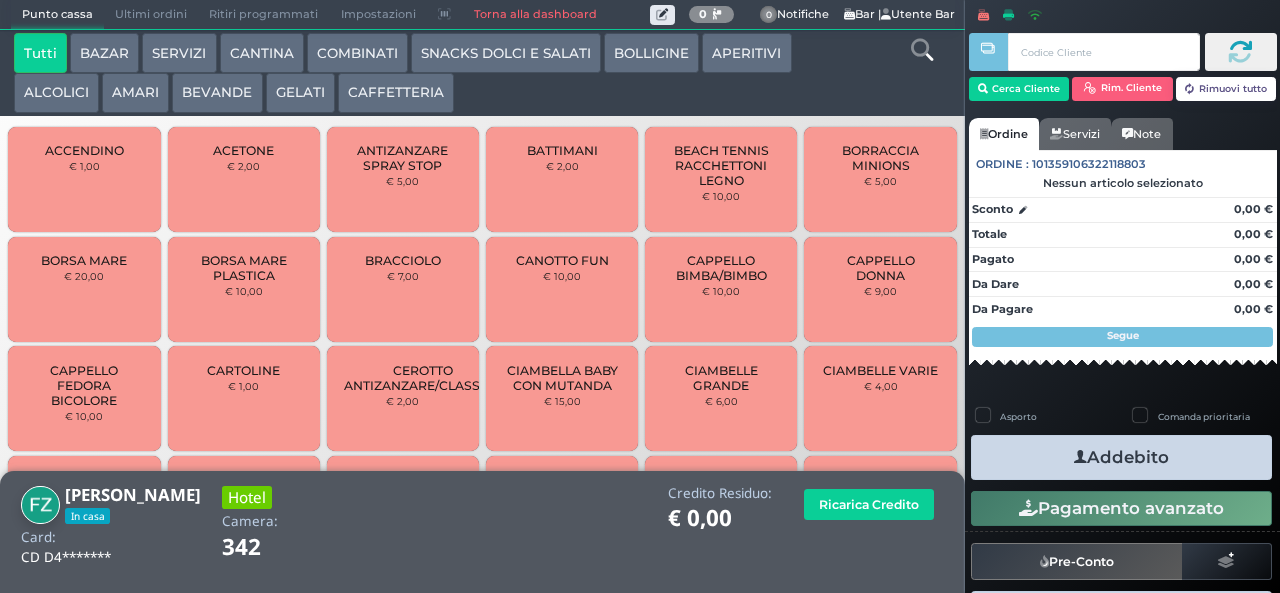click on "GELATI" at bounding box center (300, 93) 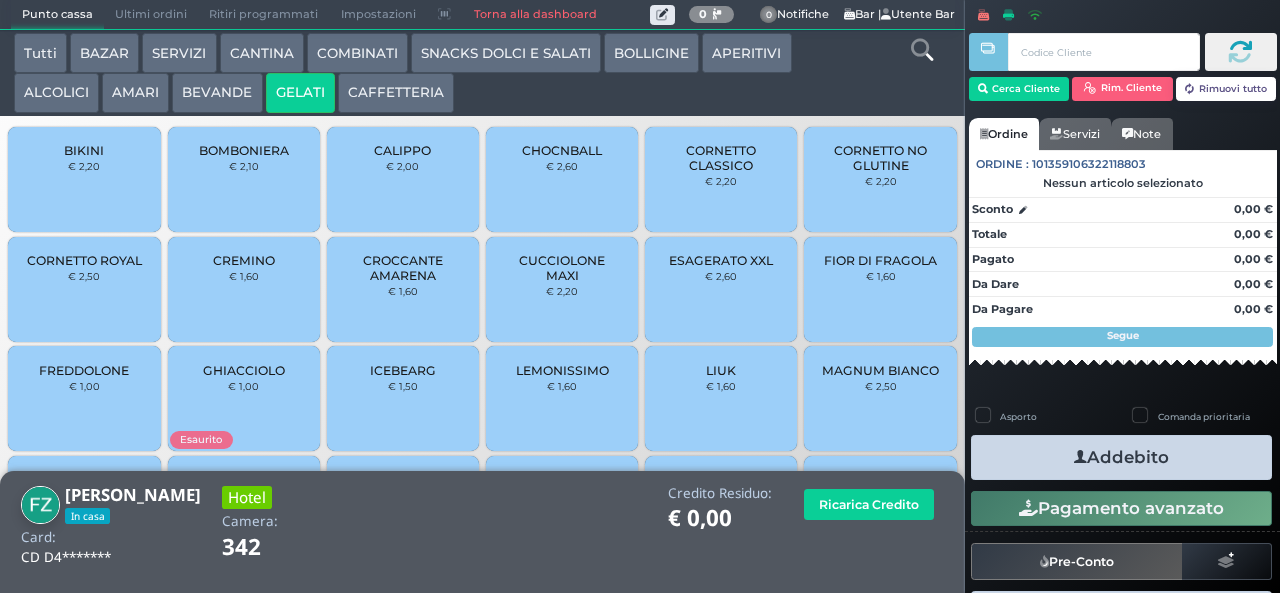 click on "CHOCNBALL" at bounding box center (562, 150) 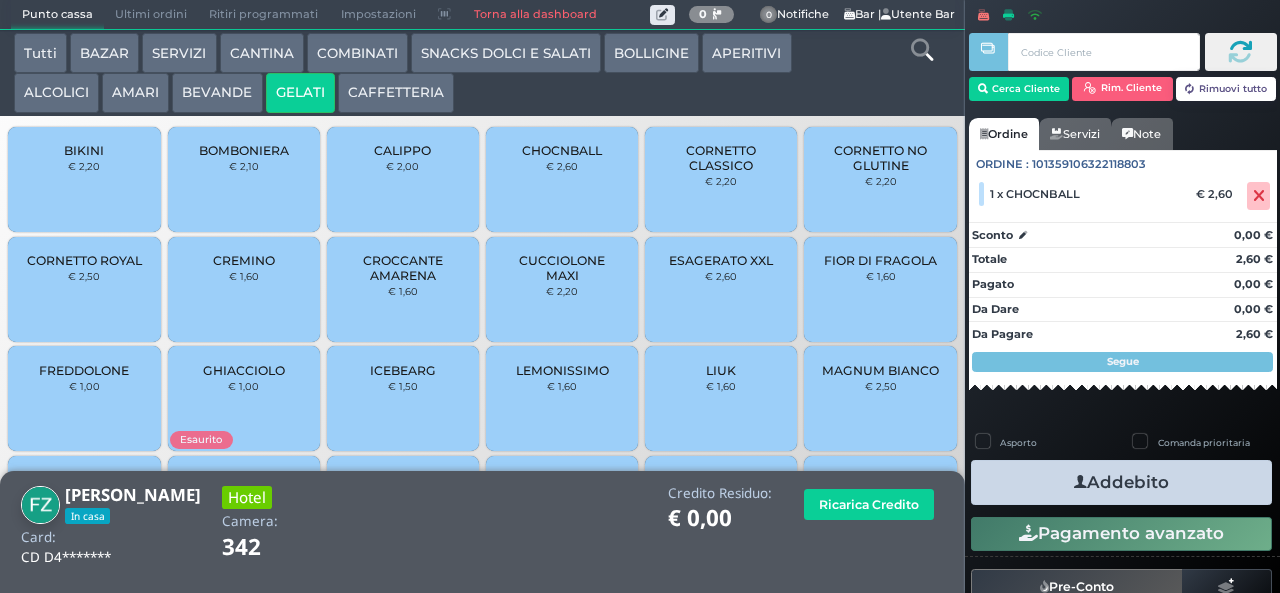 click on "Addebito" at bounding box center [1121, 482] 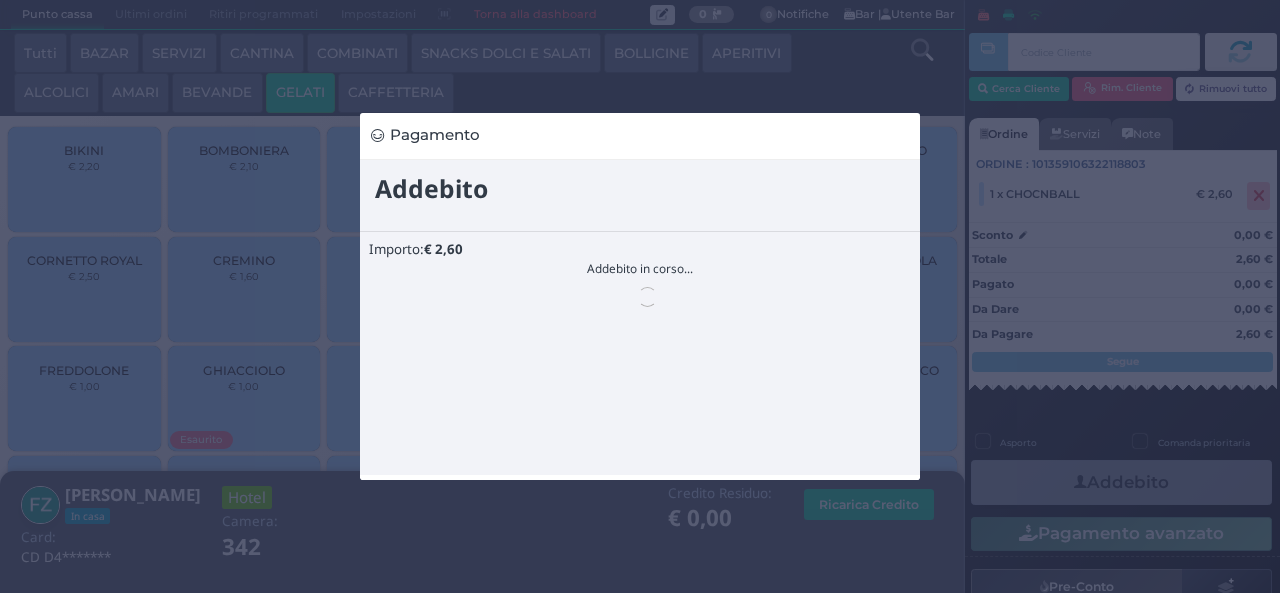 scroll, scrollTop: 0, scrollLeft: 0, axis: both 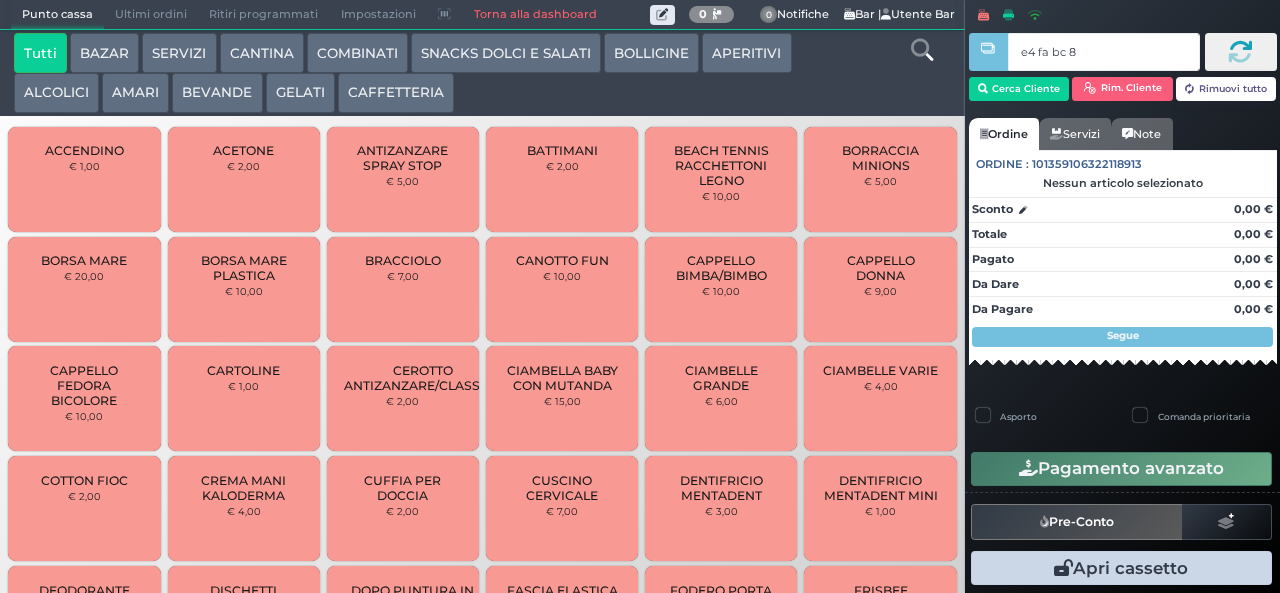 type on "e4 fa bc 8b" 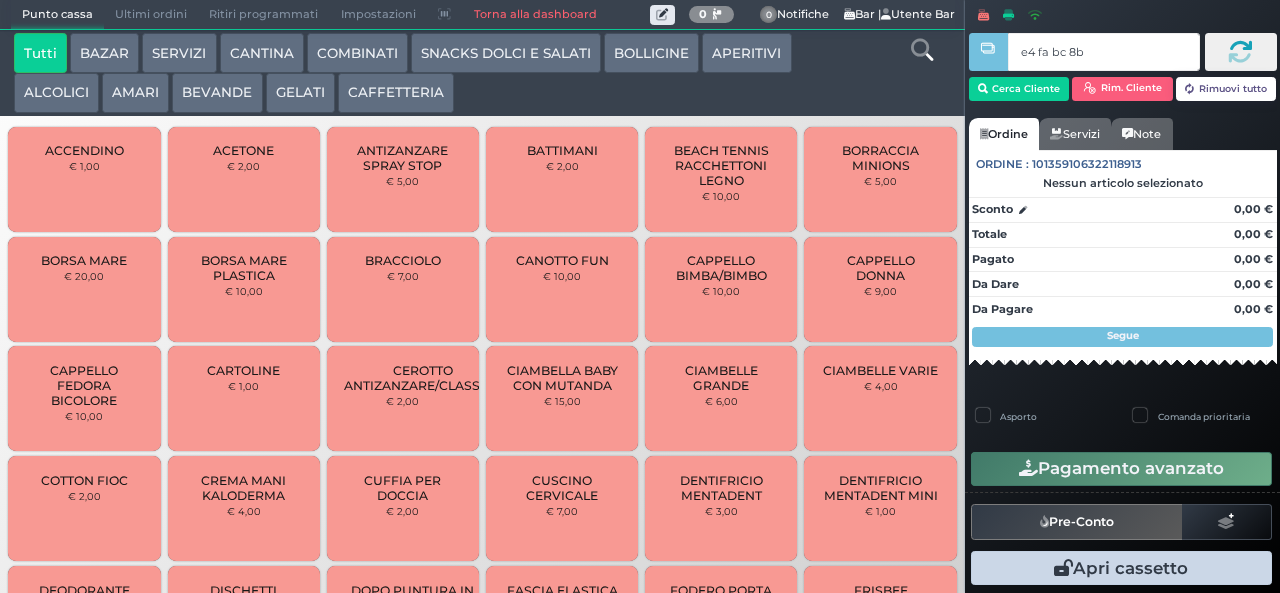 type 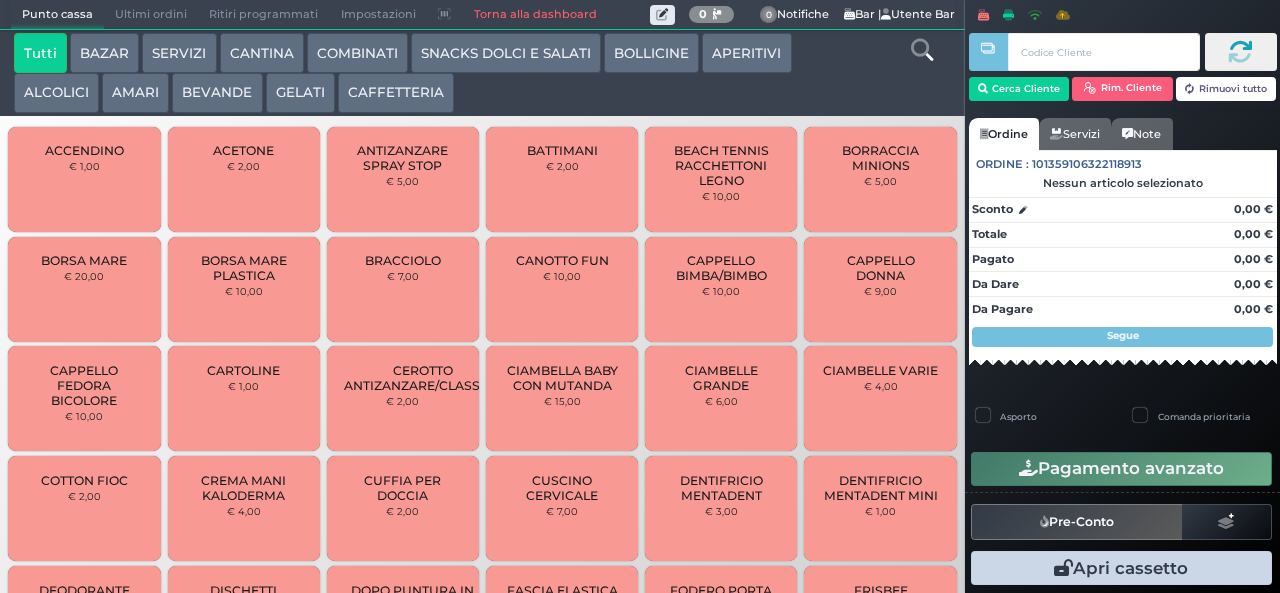 click at bounding box center [922, 50] 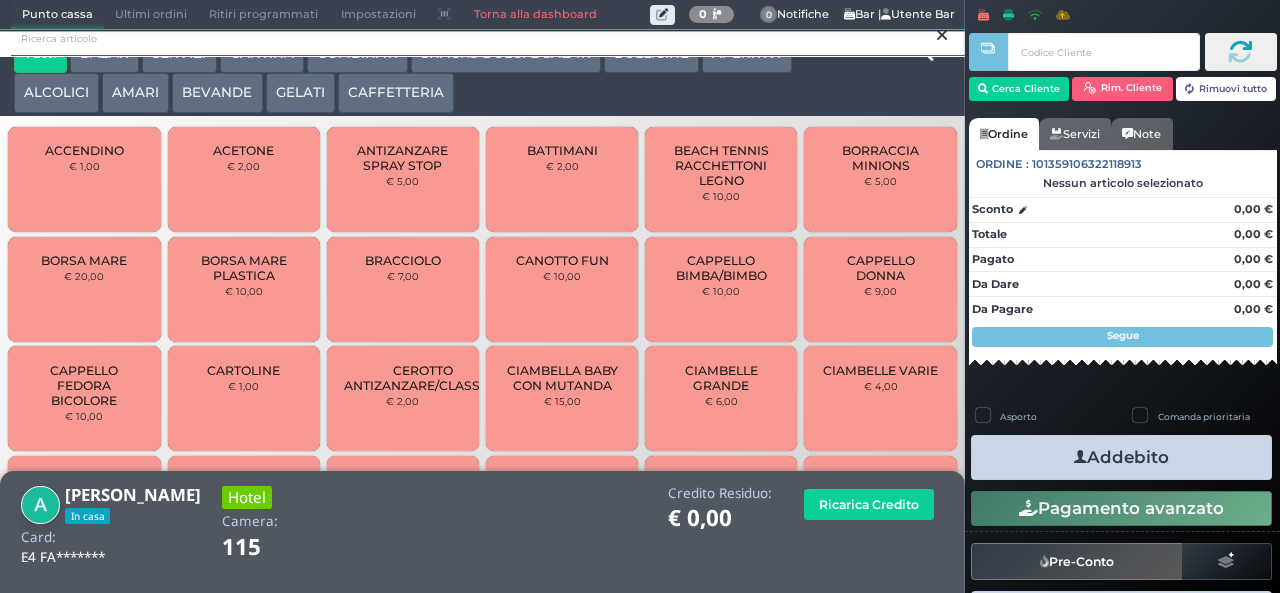 scroll, scrollTop: 0, scrollLeft: 0, axis: both 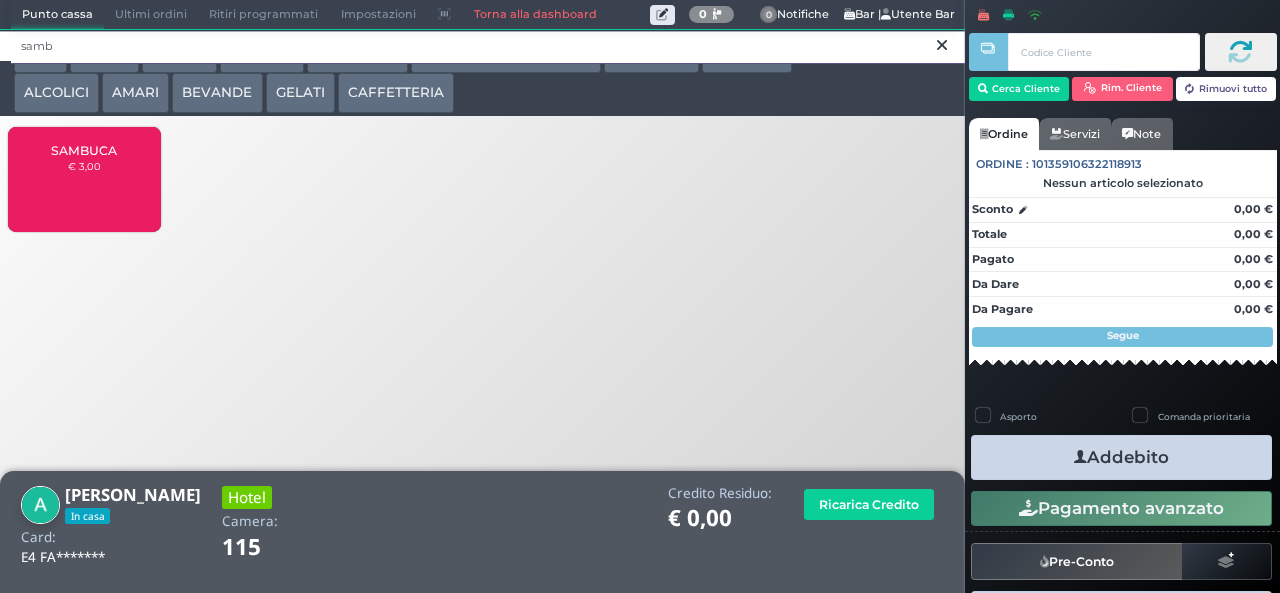type on "samb" 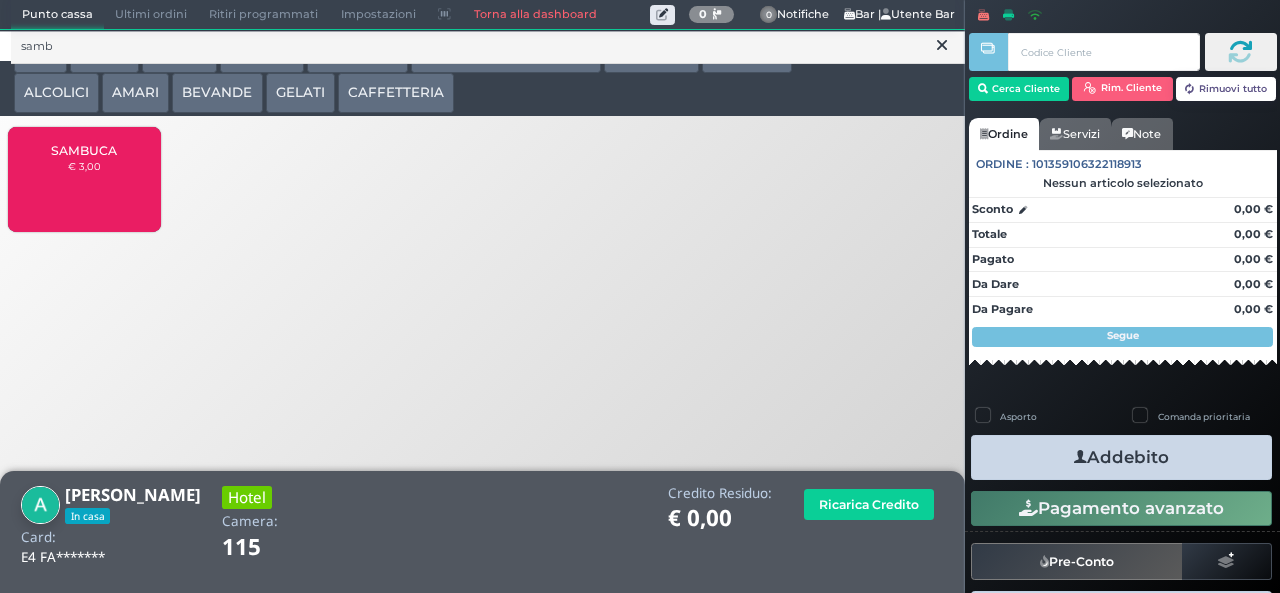 click on "SAMBUCA" at bounding box center [84, 150] 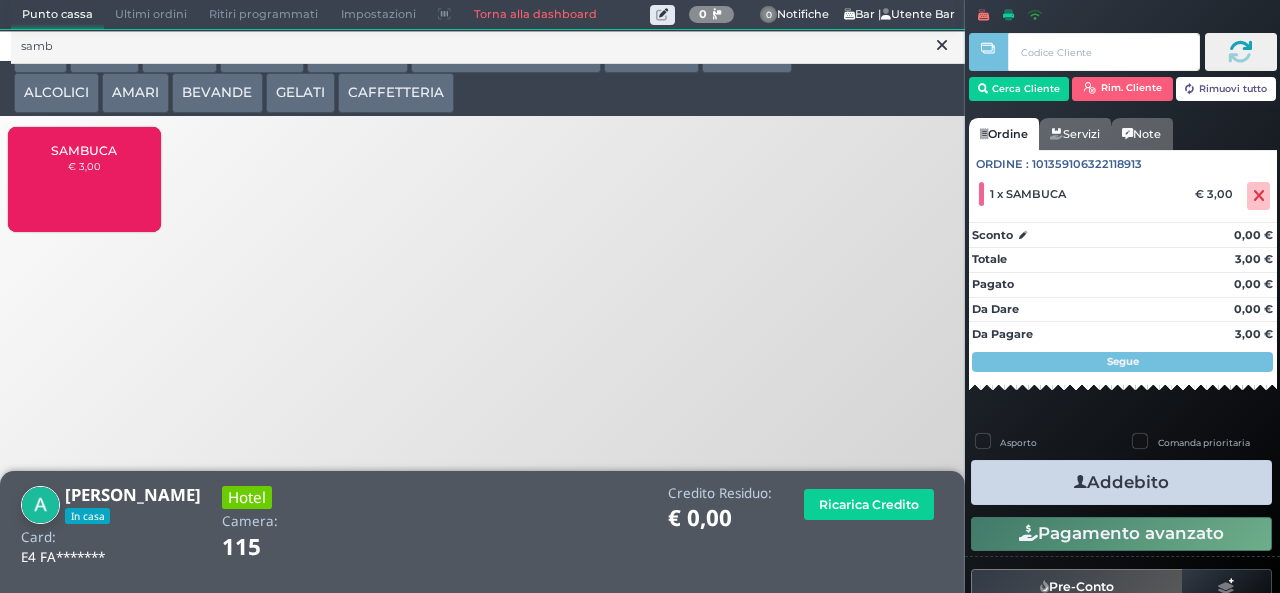 click at bounding box center [942, 45] 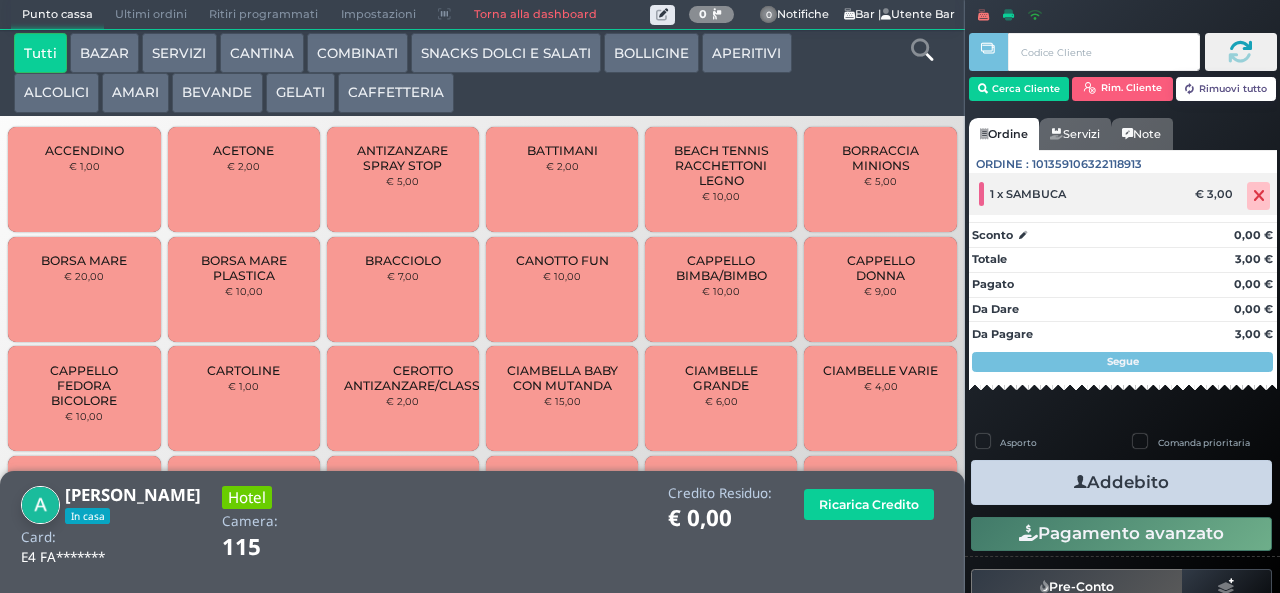 click at bounding box center (1259, 196) 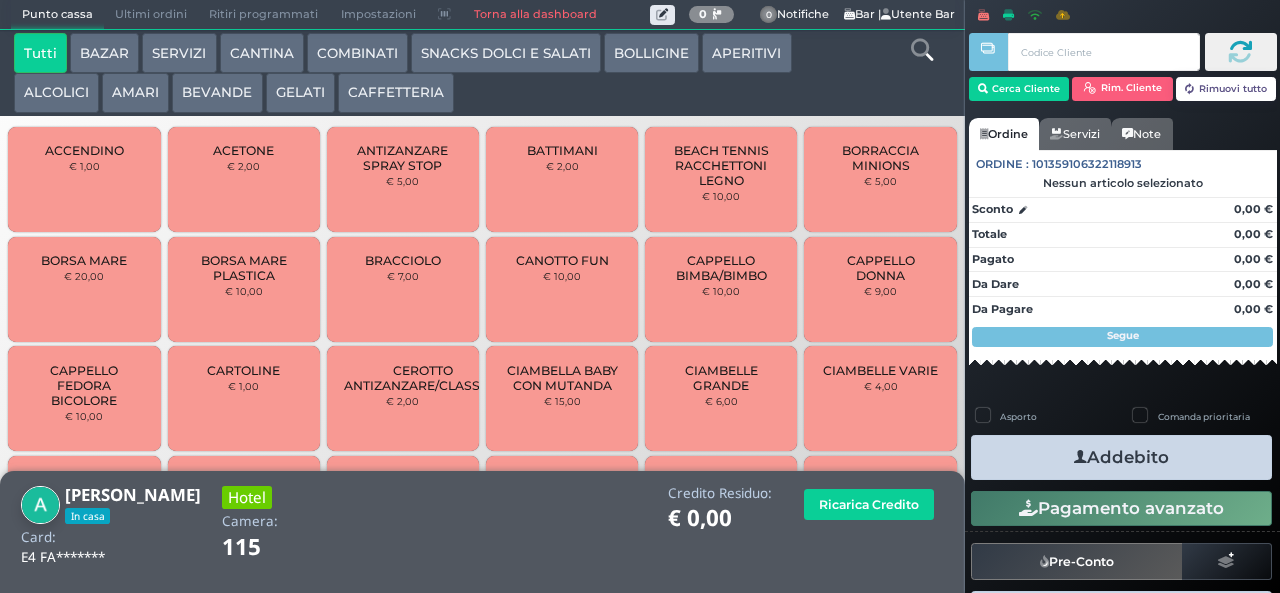 click at bounding box center [922, 50] 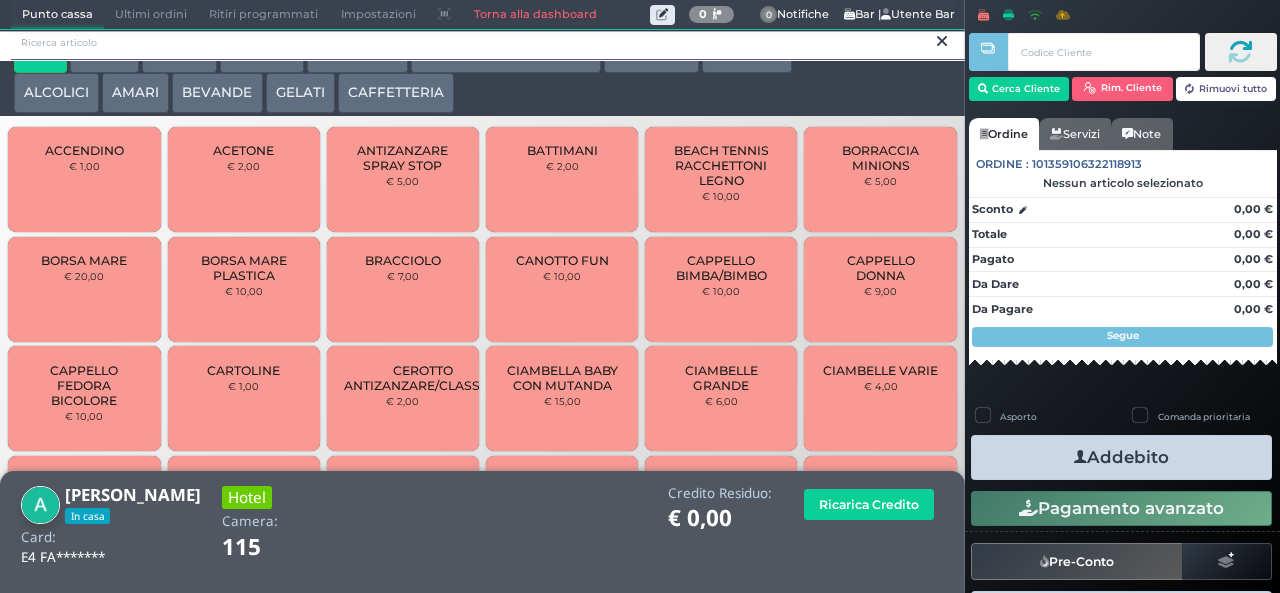 scroll, scrollTop: 0, scrollLeft: 0, axis: both 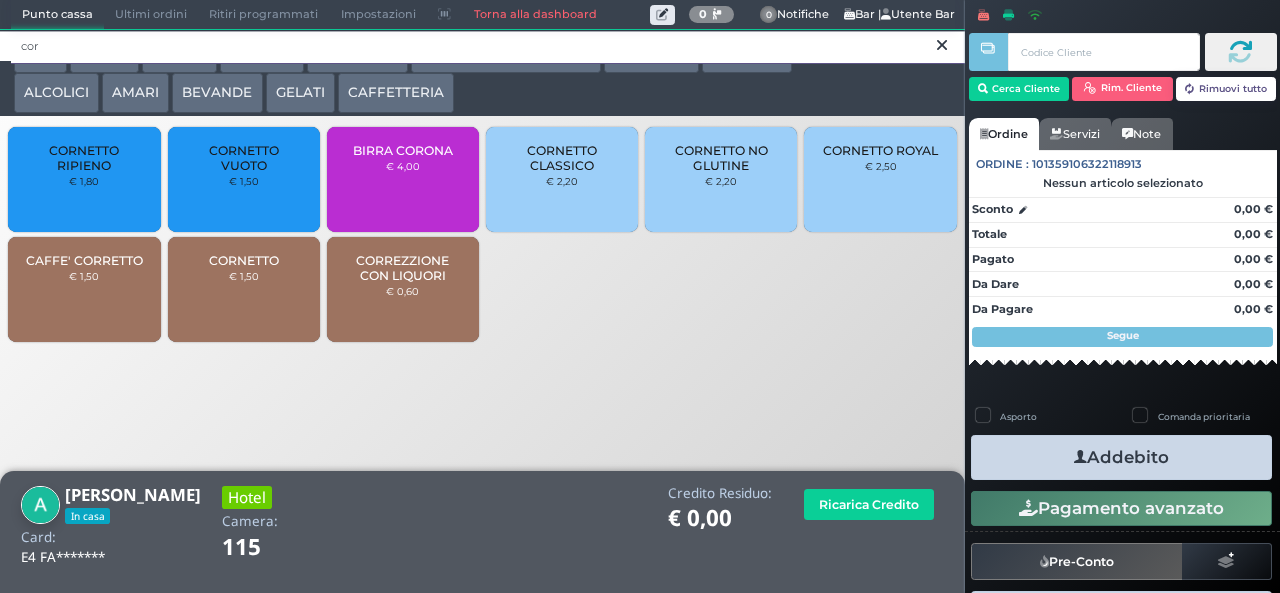 type on "cor" 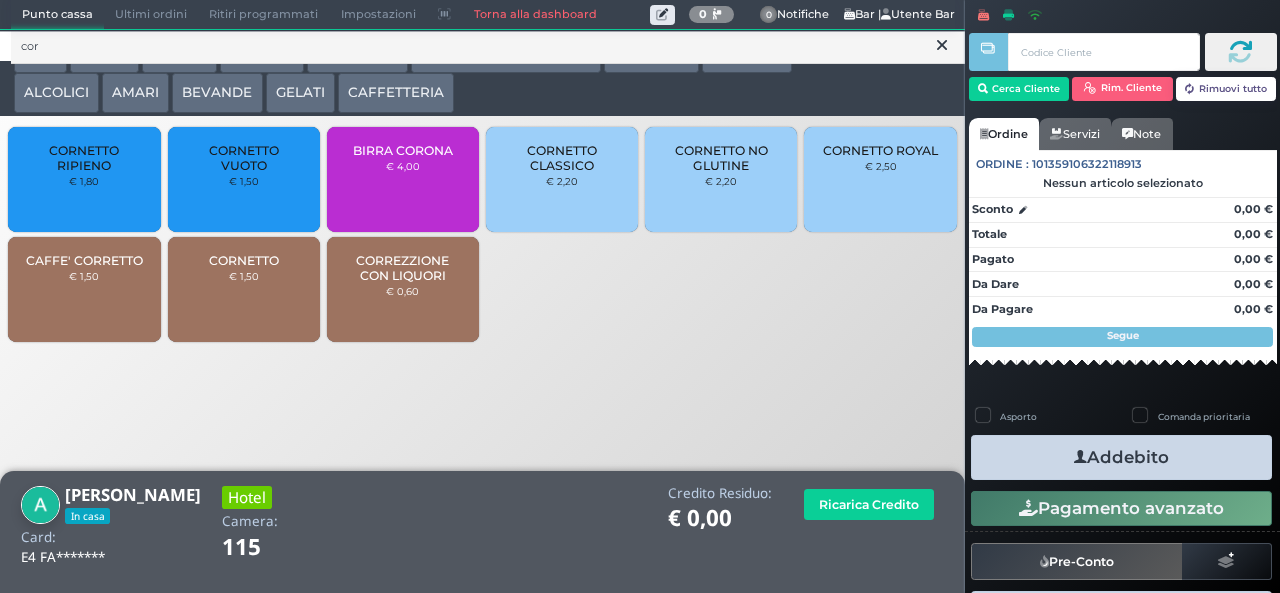 click on "CORREZZIONE CON LIQUORI" at bounding box center [403, 268] 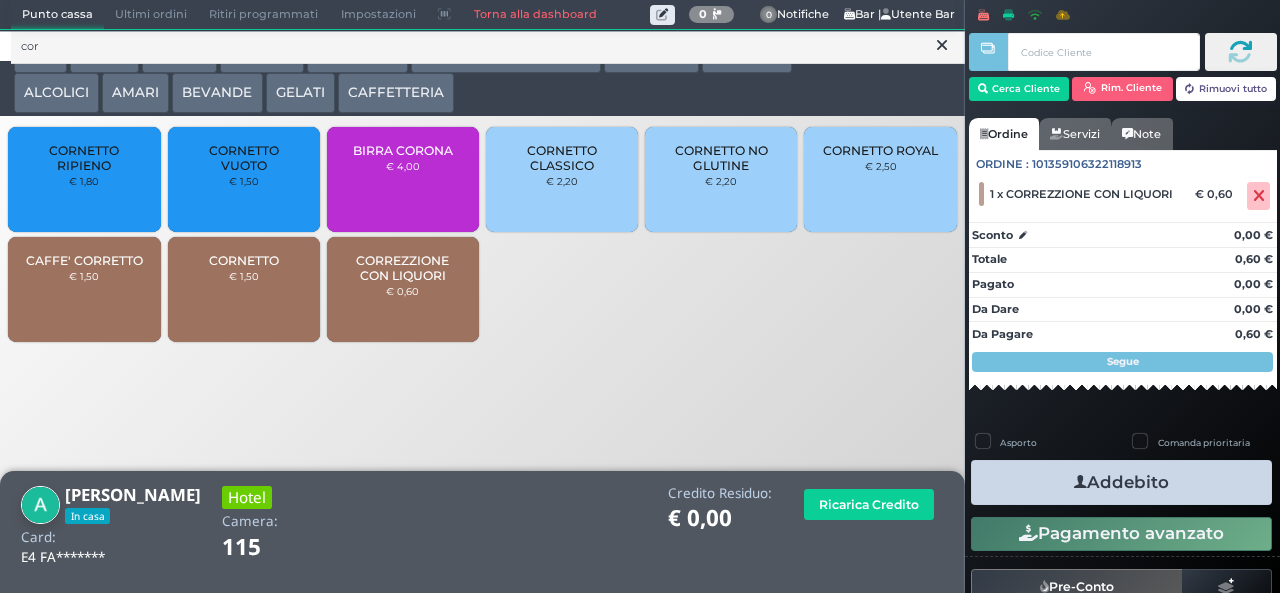 click on "Addebito" at bounding box center [1121, 482] 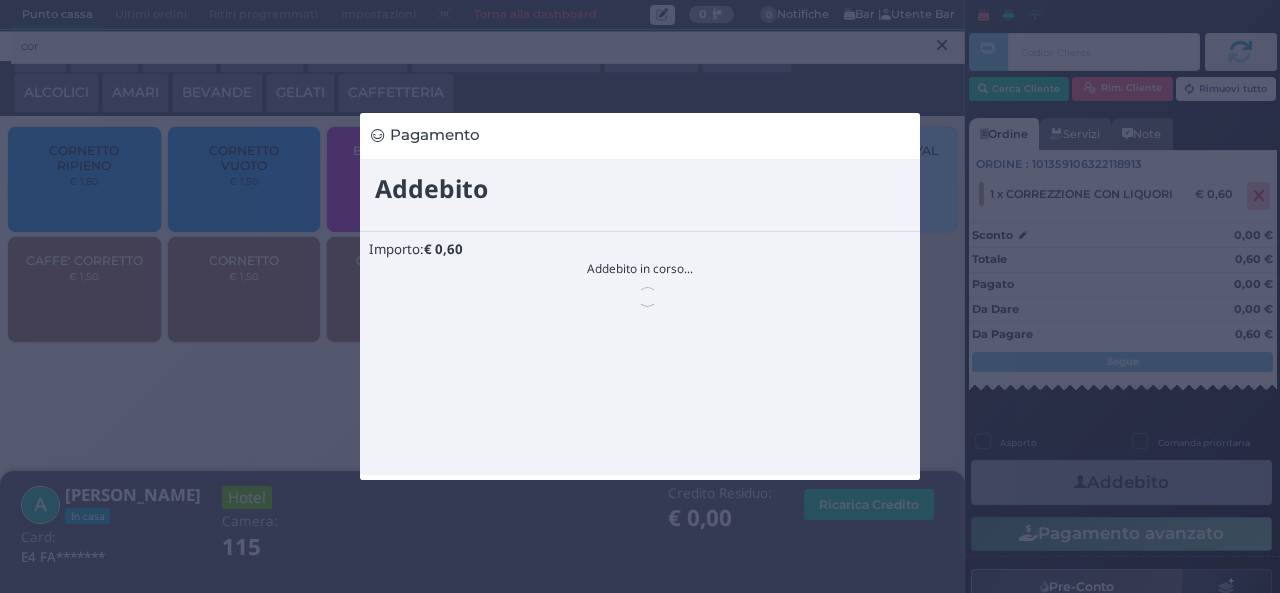 scroll, scrollTop: 0, scrollLeft: 0, axis: both 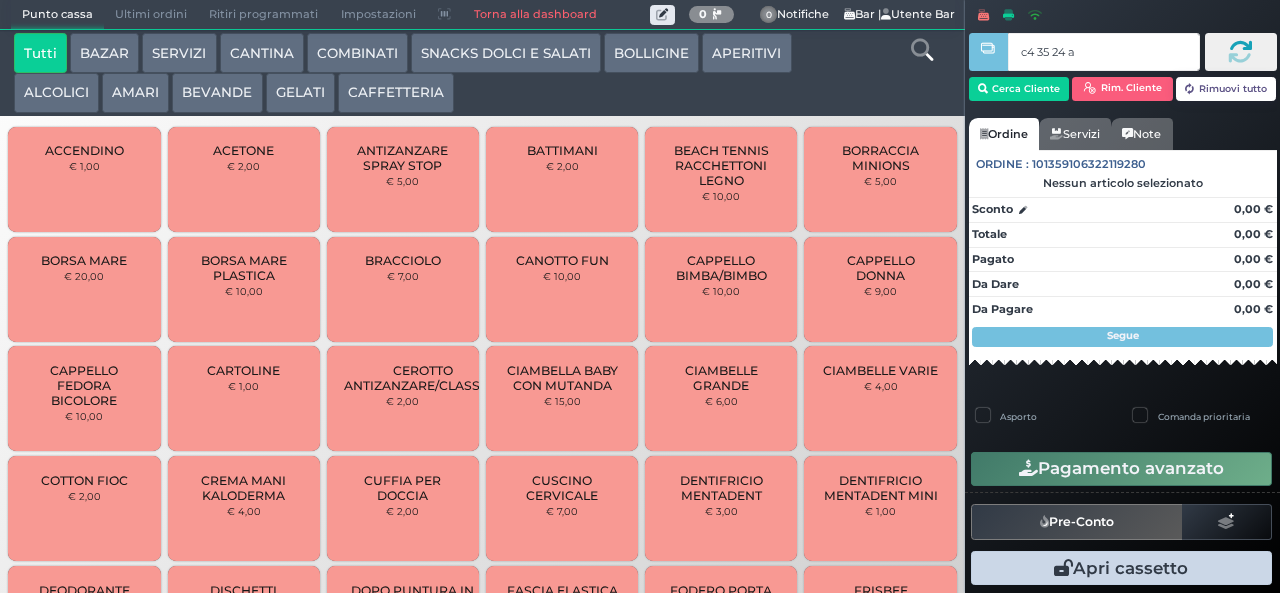 type on "c4 35 24 af" 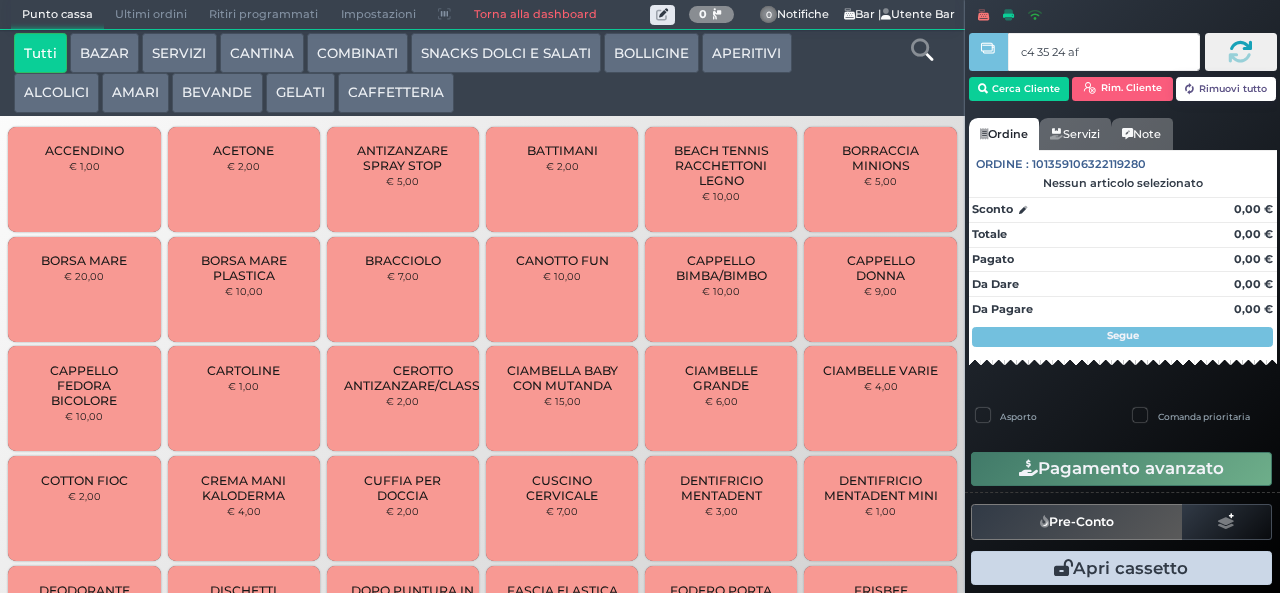 type 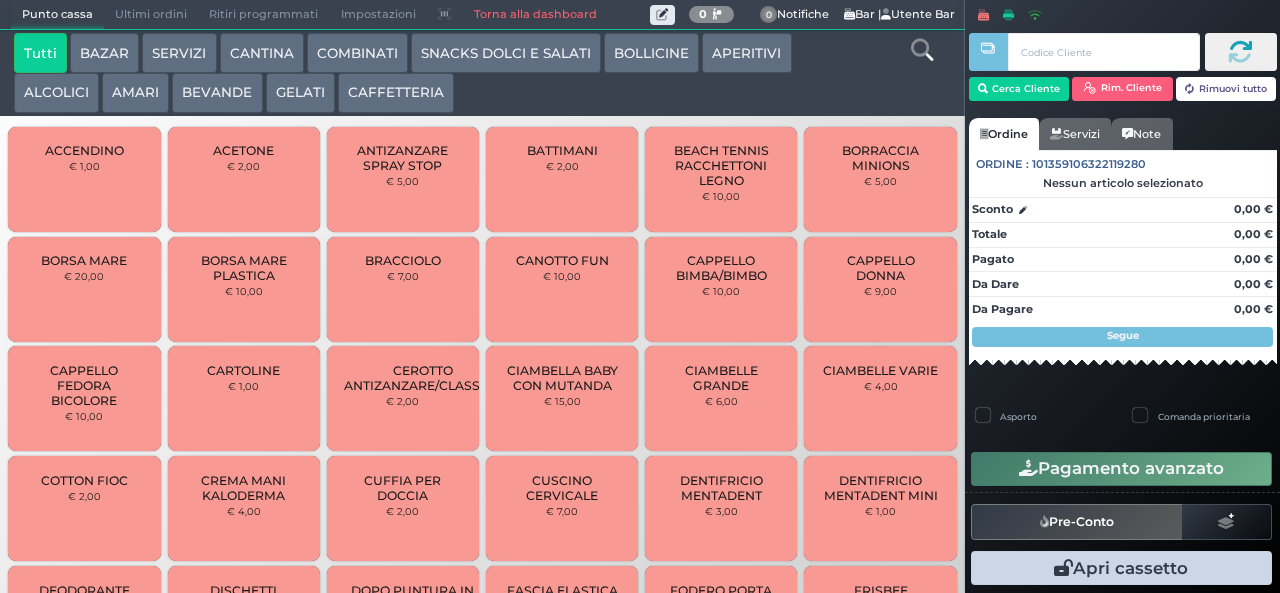 click at bounding box center (988, 282) 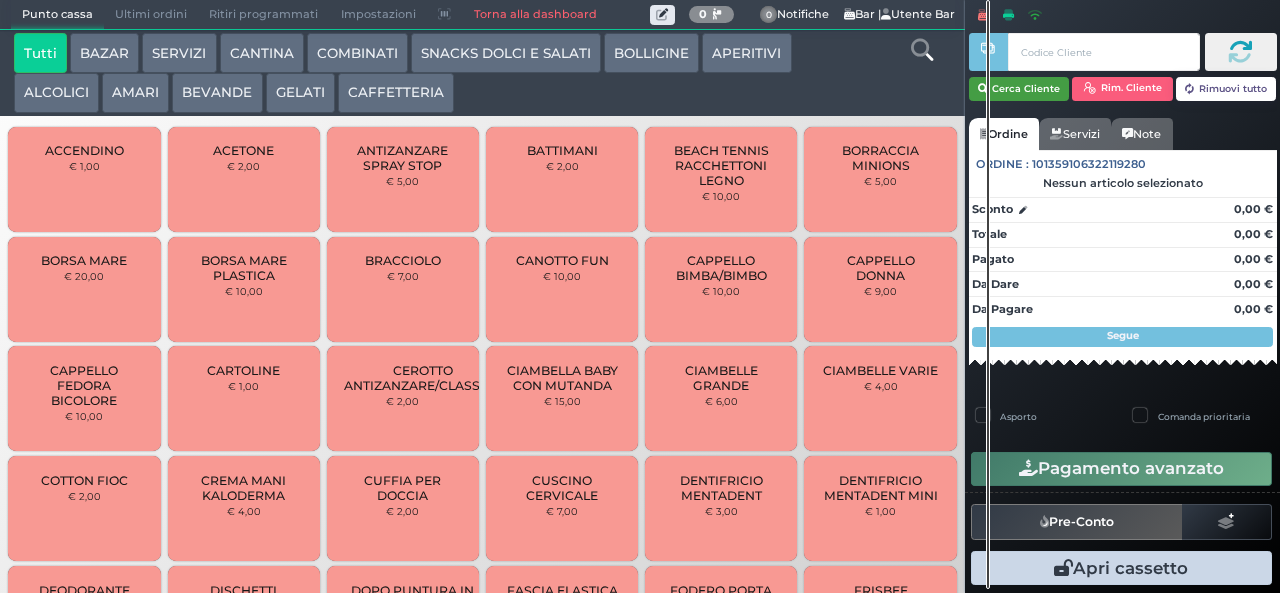 click at bounding box center (983, 89) 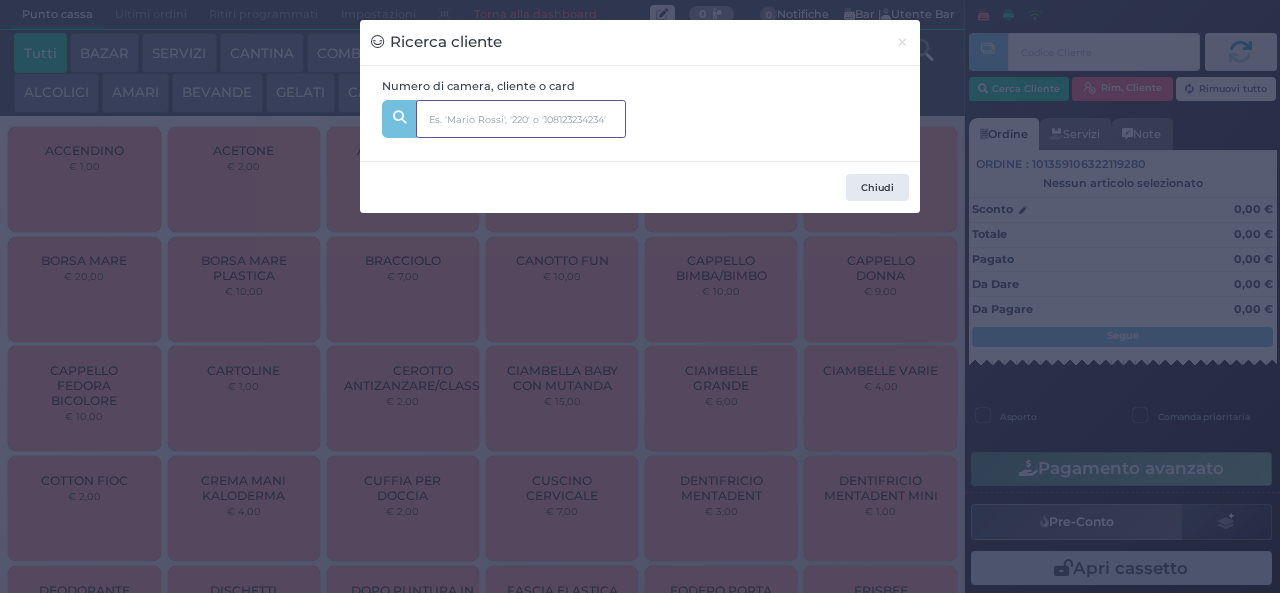 click at bounding box center (521, 119) 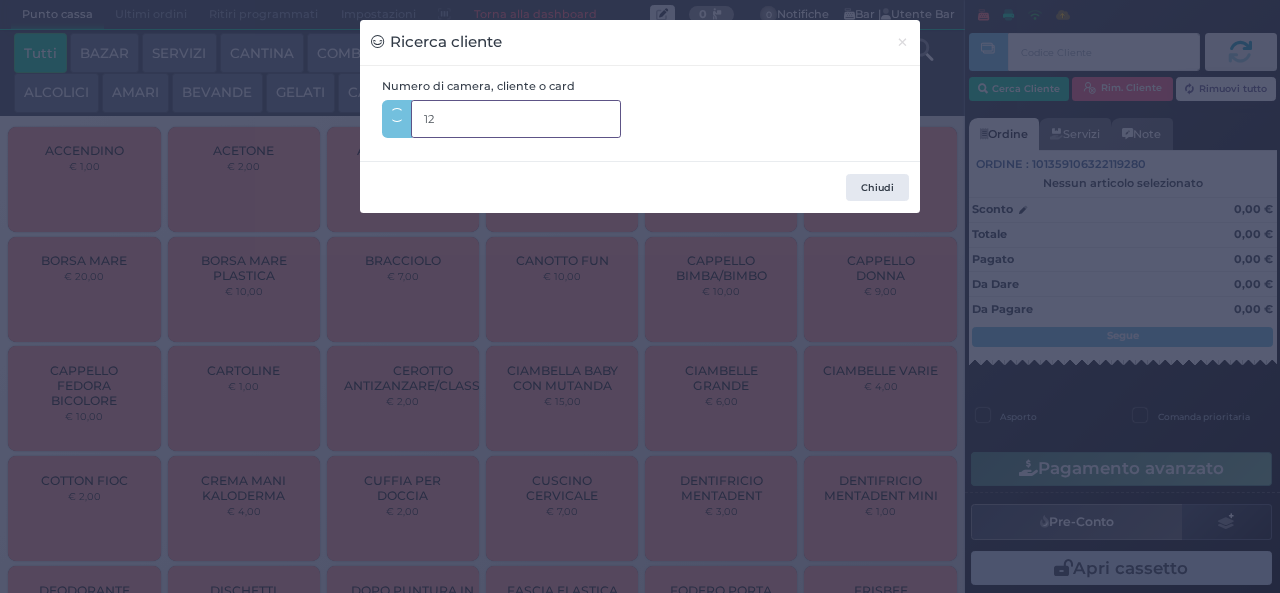 type on "129" 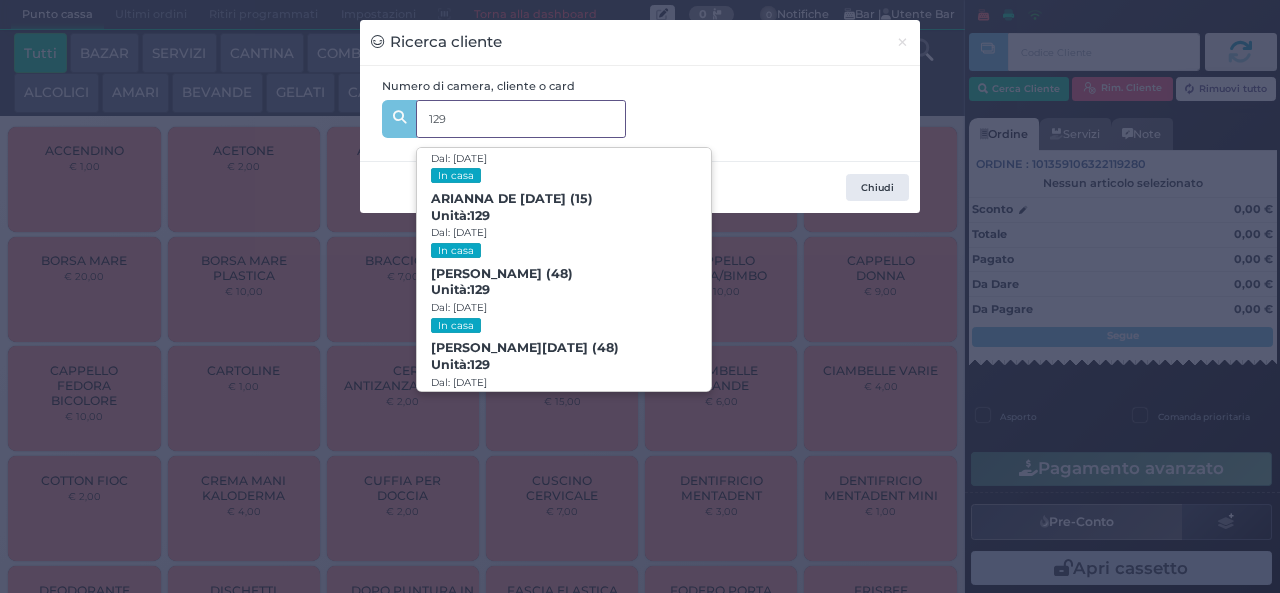 scroll, scrollTop: 88, scrollLeft: 0, axis: vertical 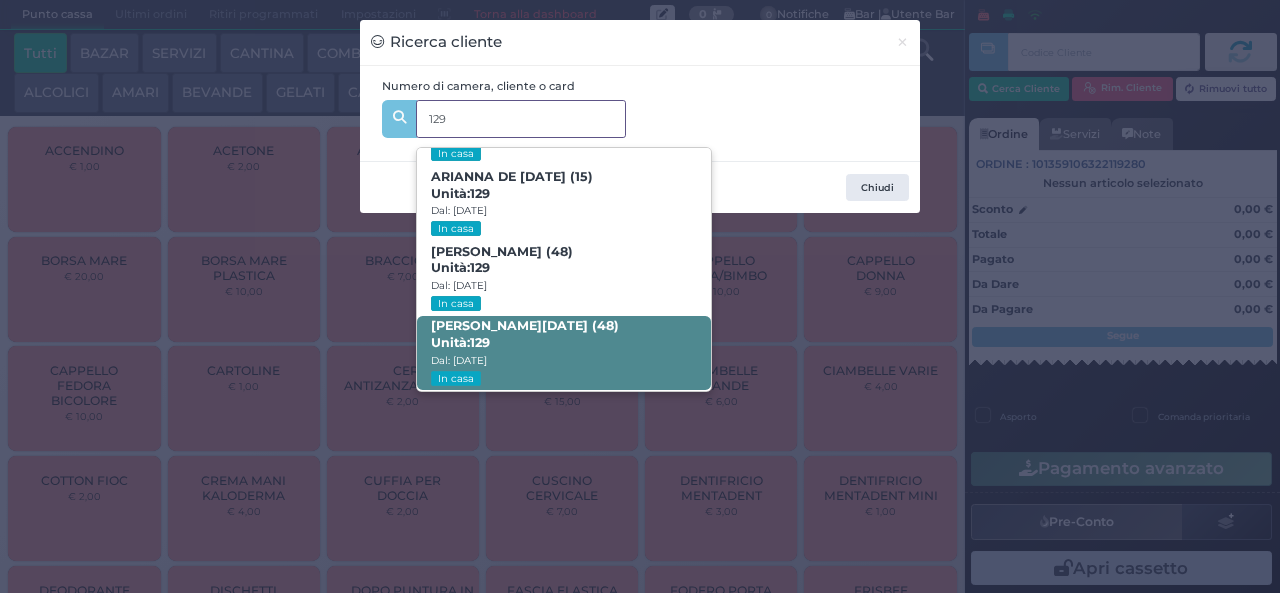 click on "Unità:  129" at bounding box center [460, 343] 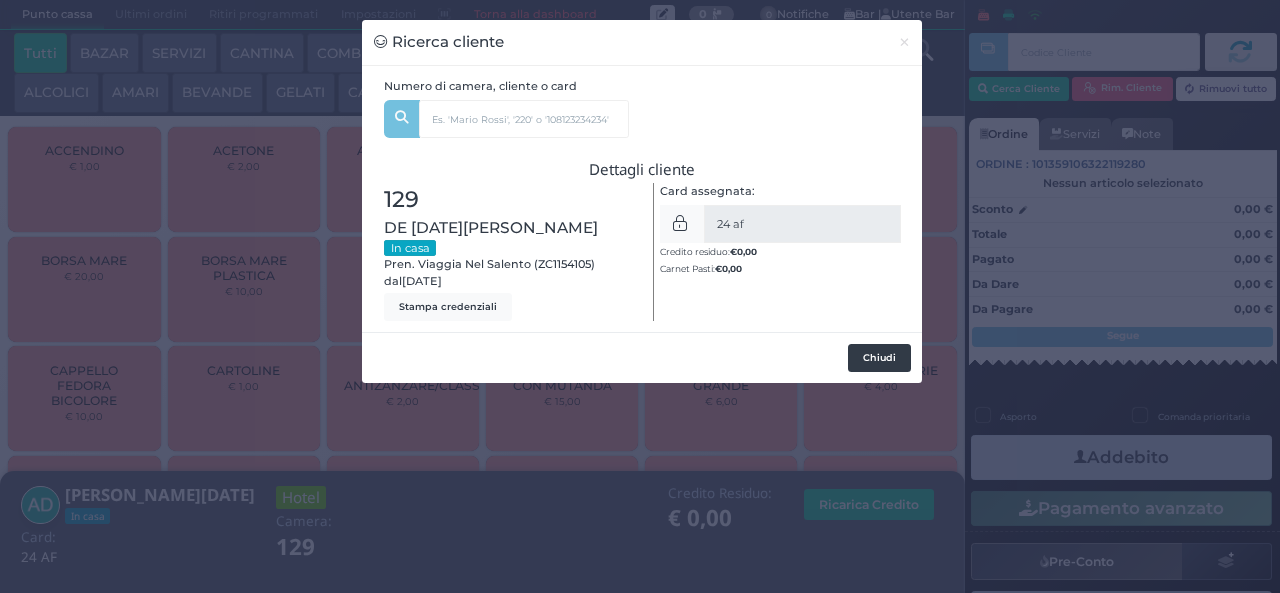 click on "Chiudi" at bounding box center [879, 358] 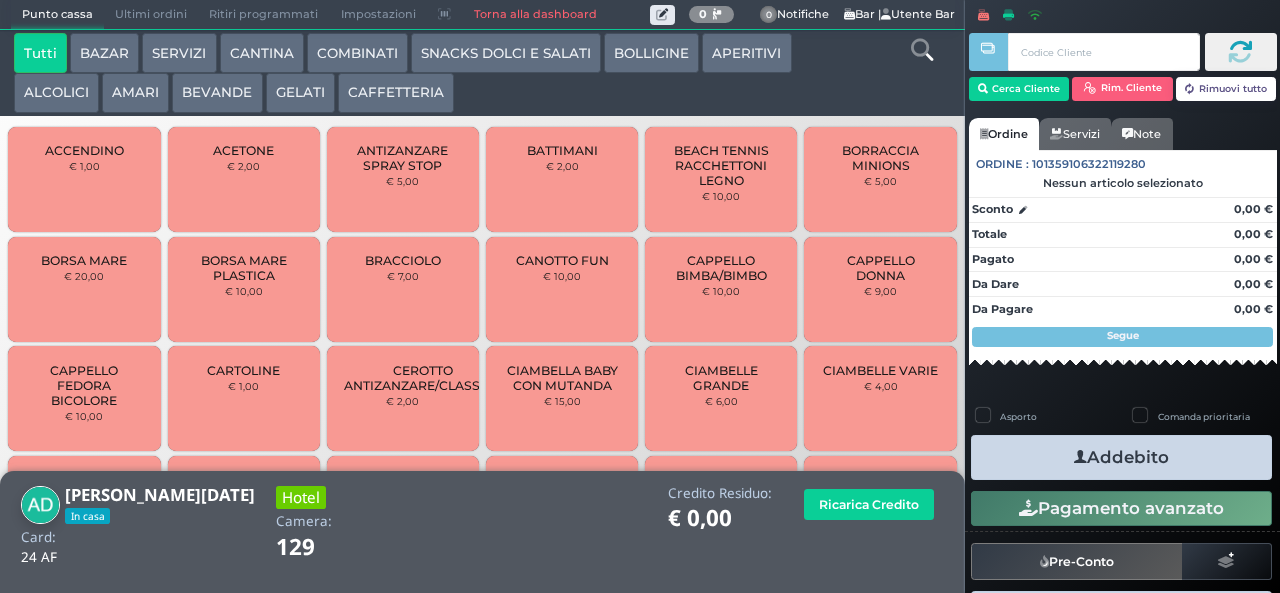 click on "Addebito" at bounding box center [1121, 457] 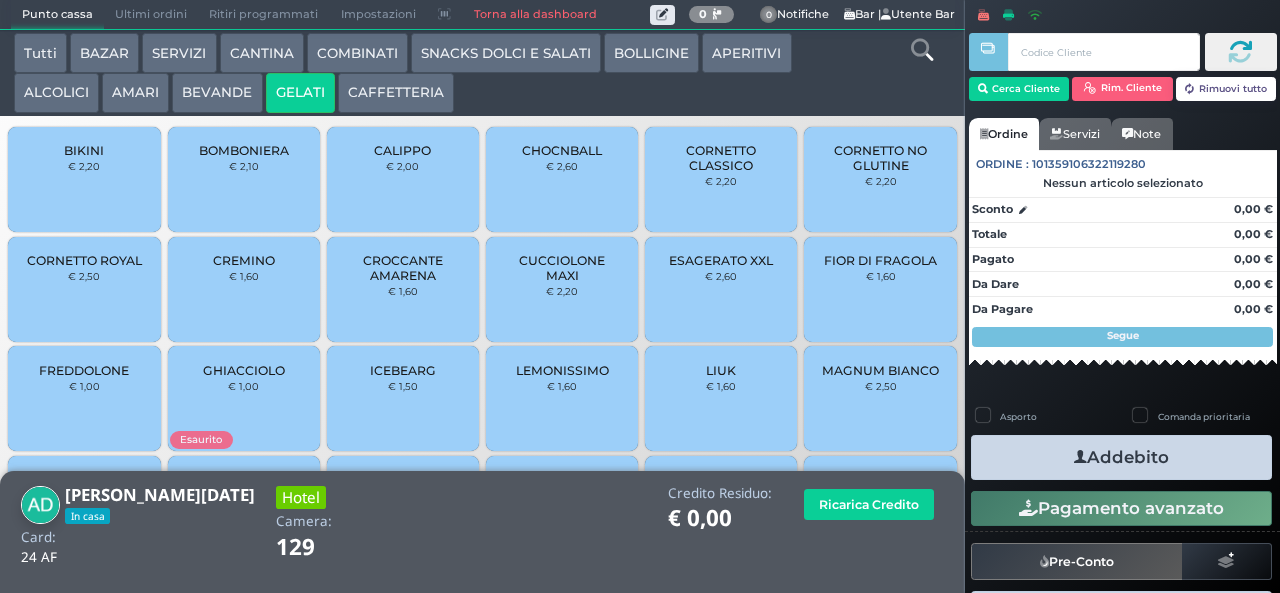click on "CREMINO" at bounding box center (244, 260) 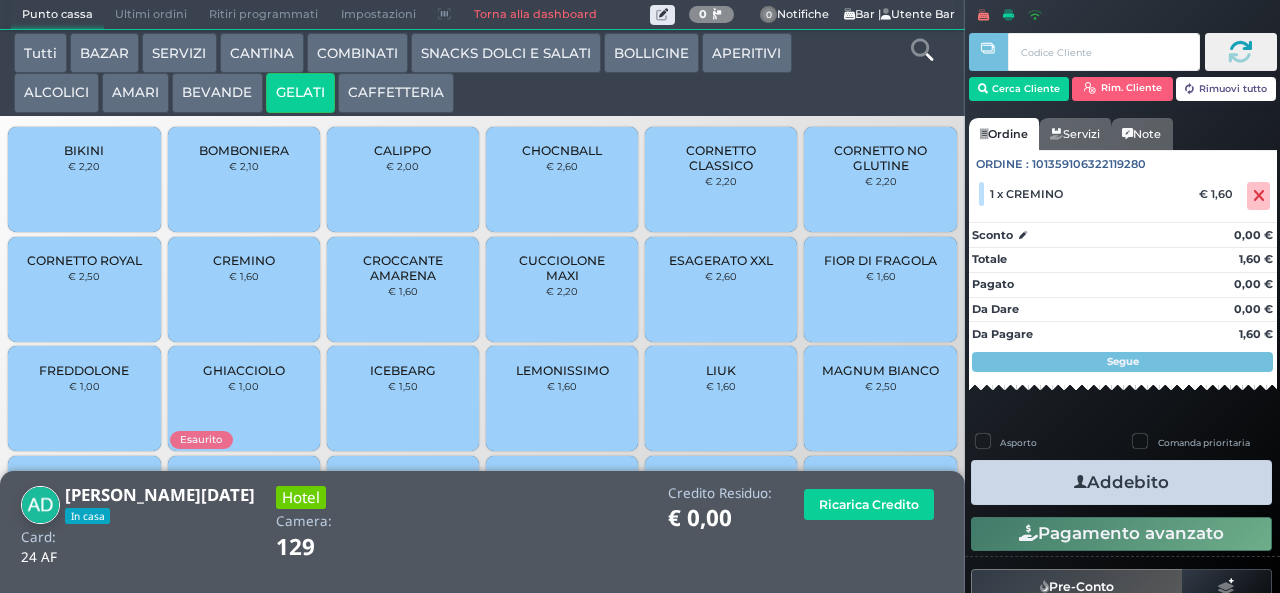 click on "Addebito" at bounding box center (1121, 482) 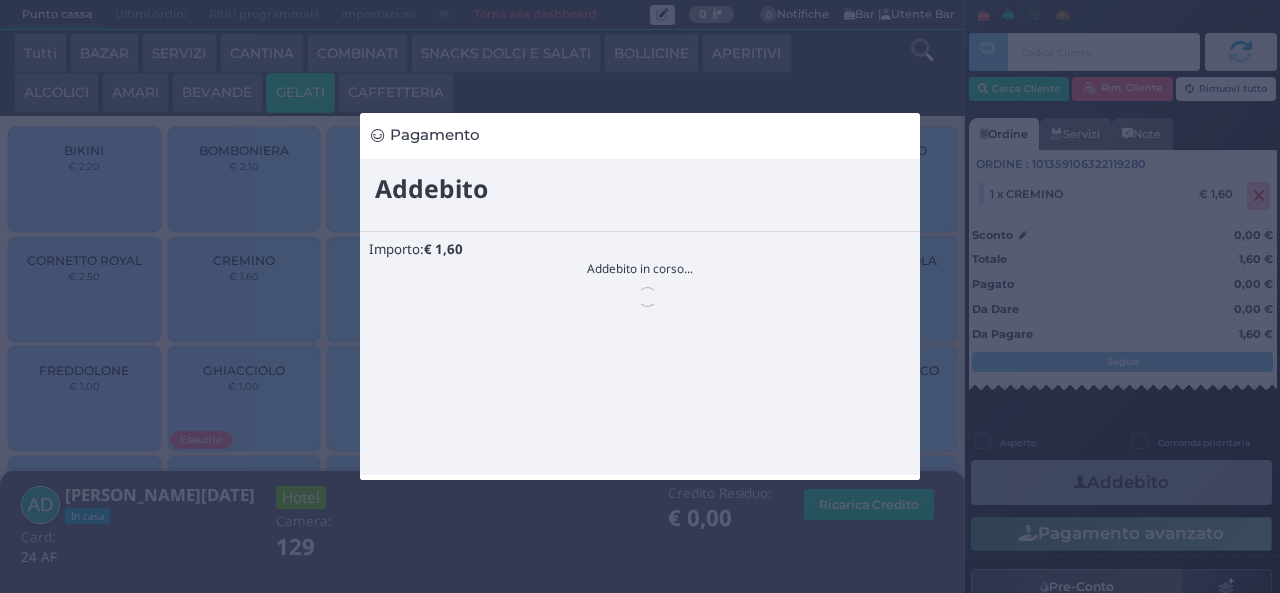 scroll, scrollTop: 0, scrollLeft: 0, axis: both 